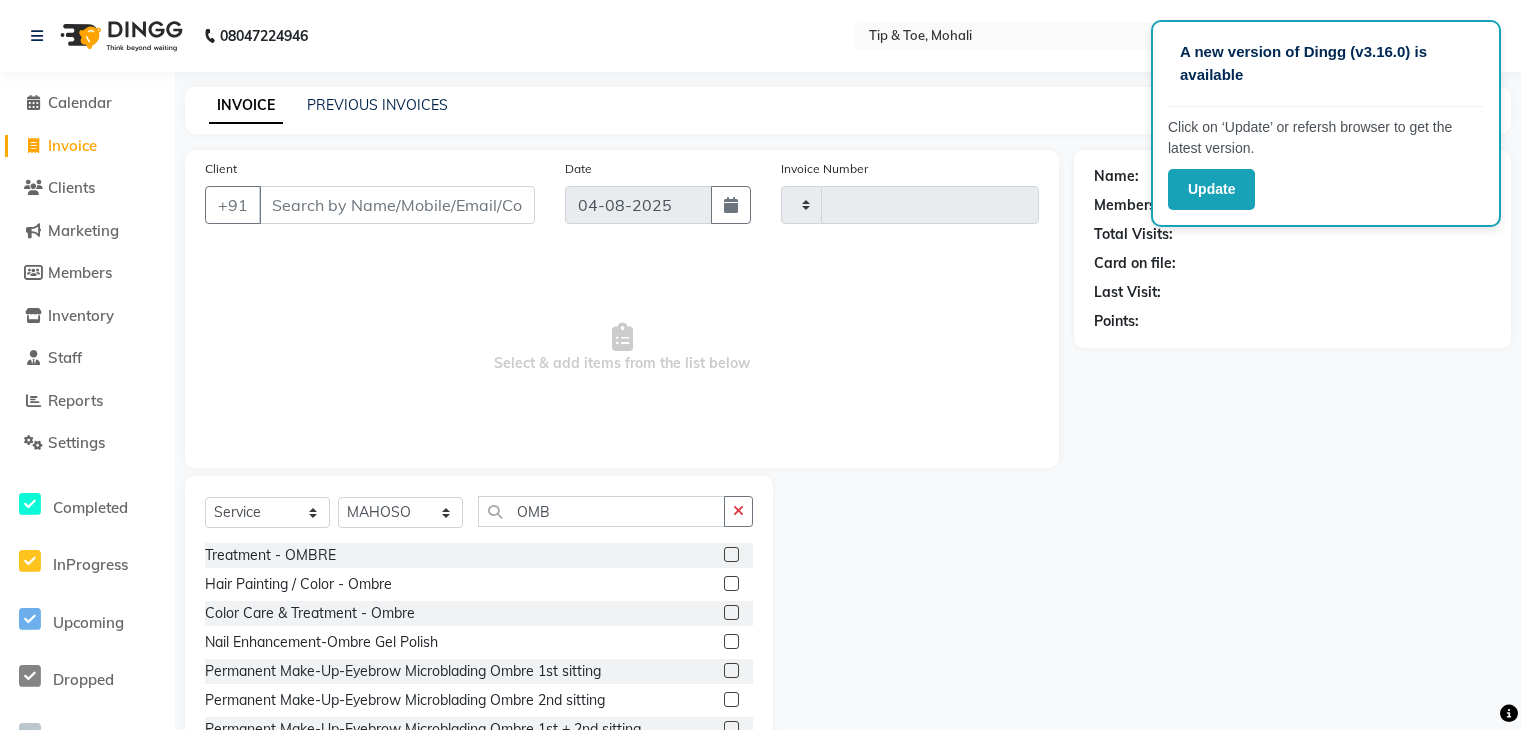 select on "service" 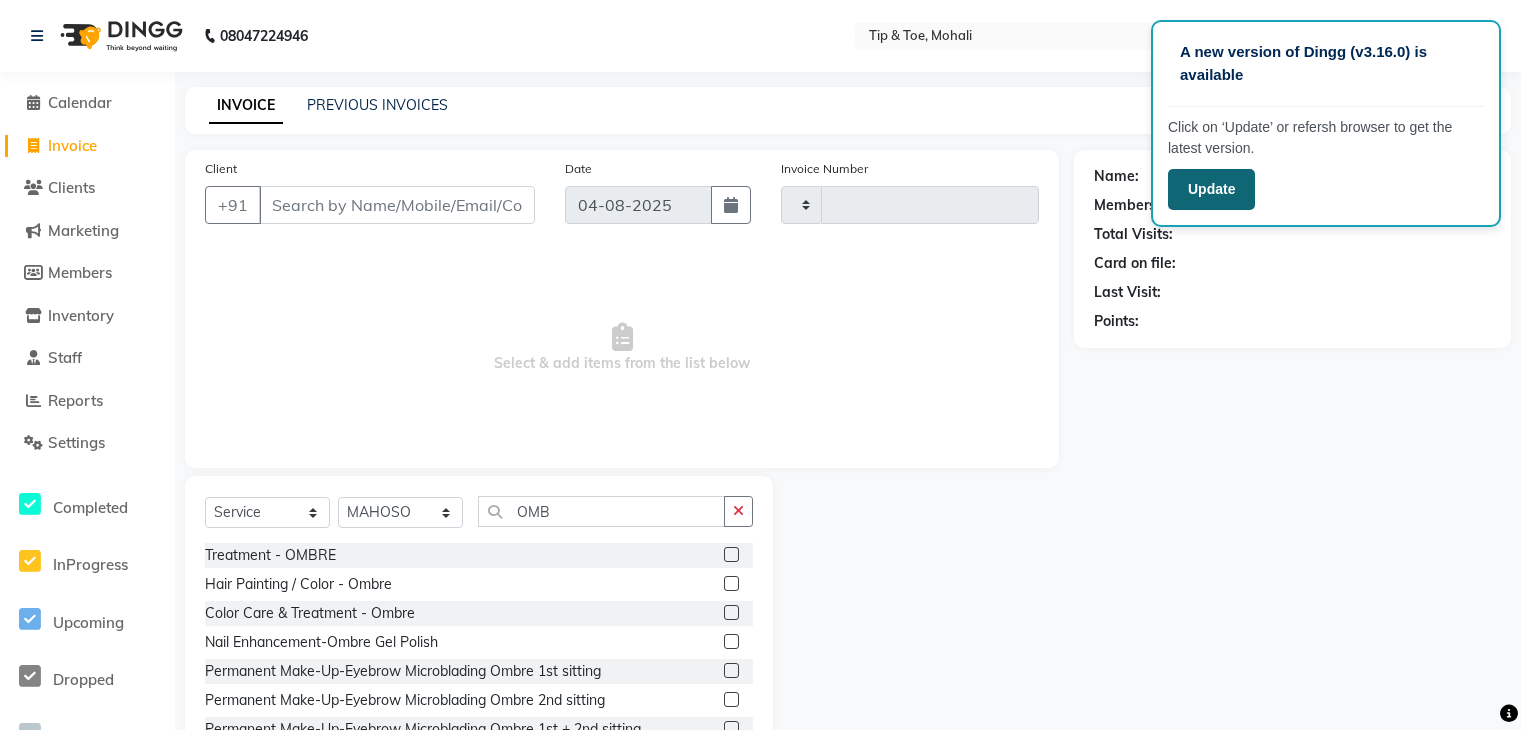 scroll, scrollTop: 0, scrollLeft: 0, axis: both 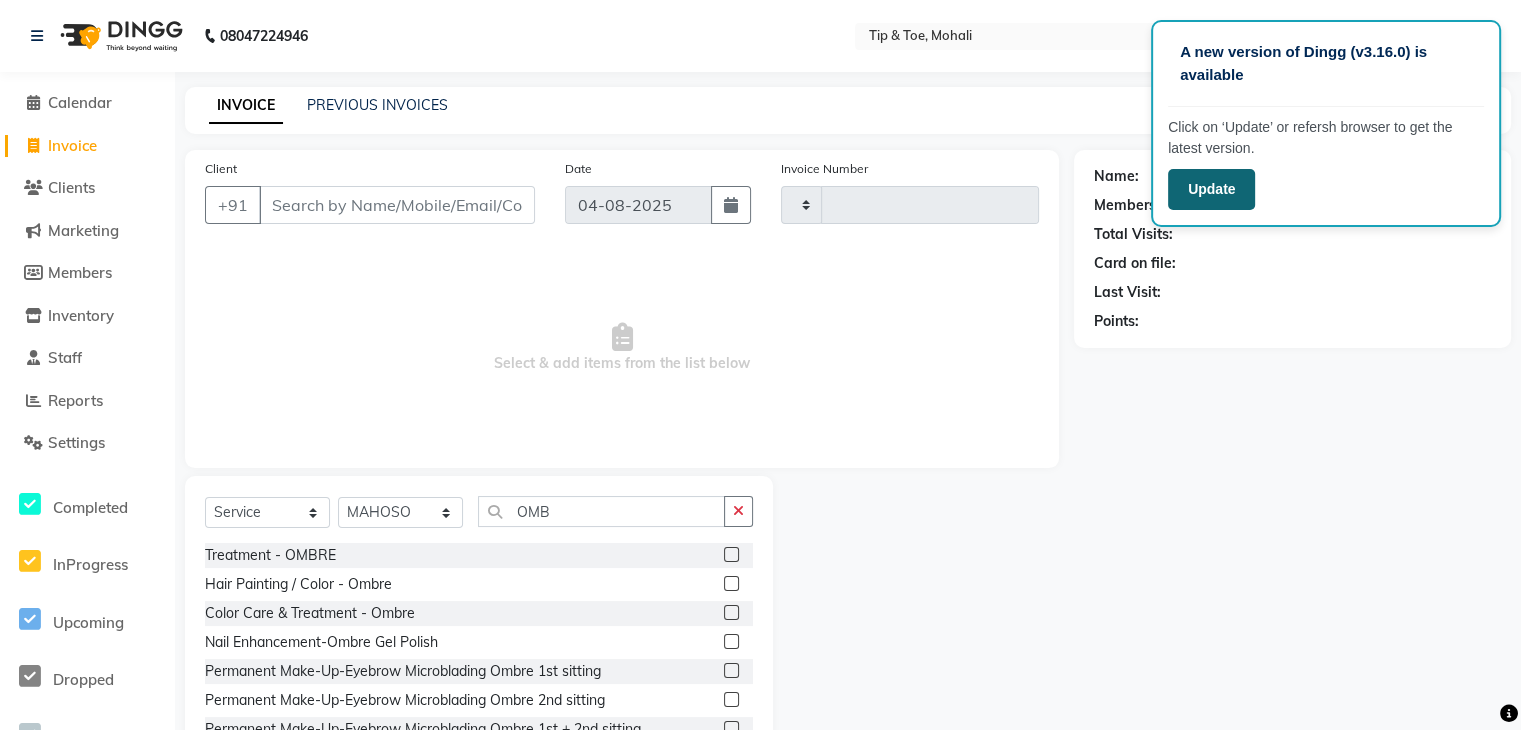 click on "Update" 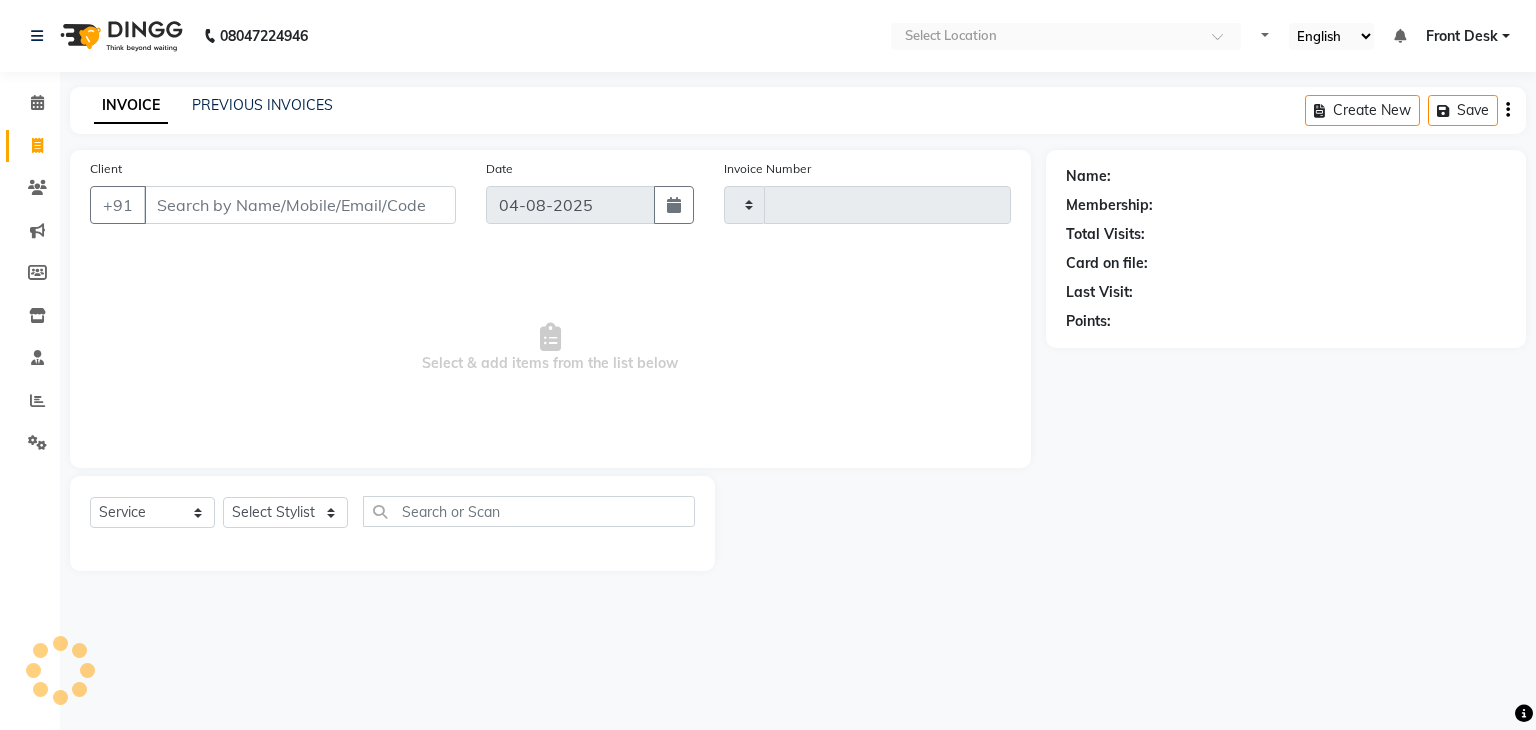select on "service" 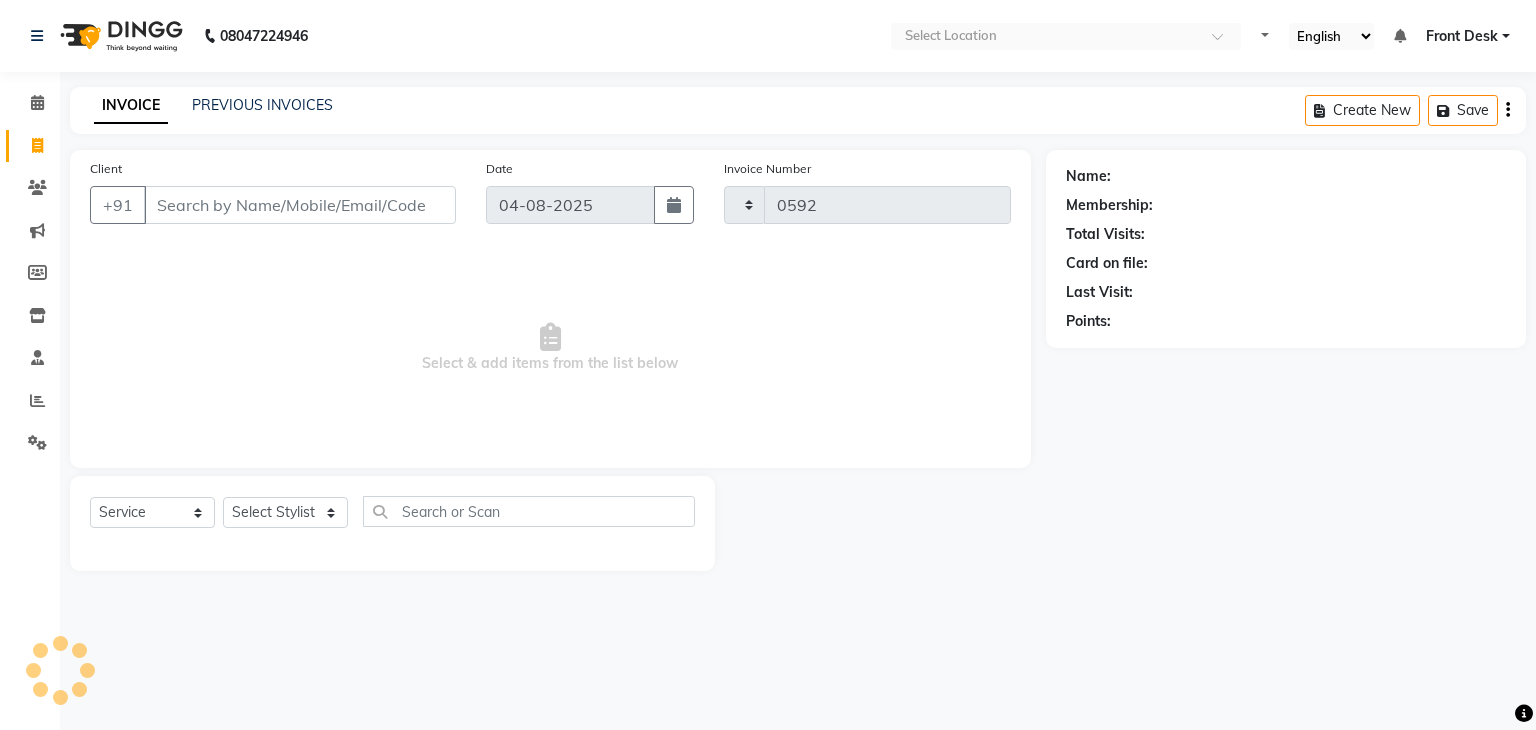 scroll, scrollTop: 0, scrollLeft: 0, axis: both 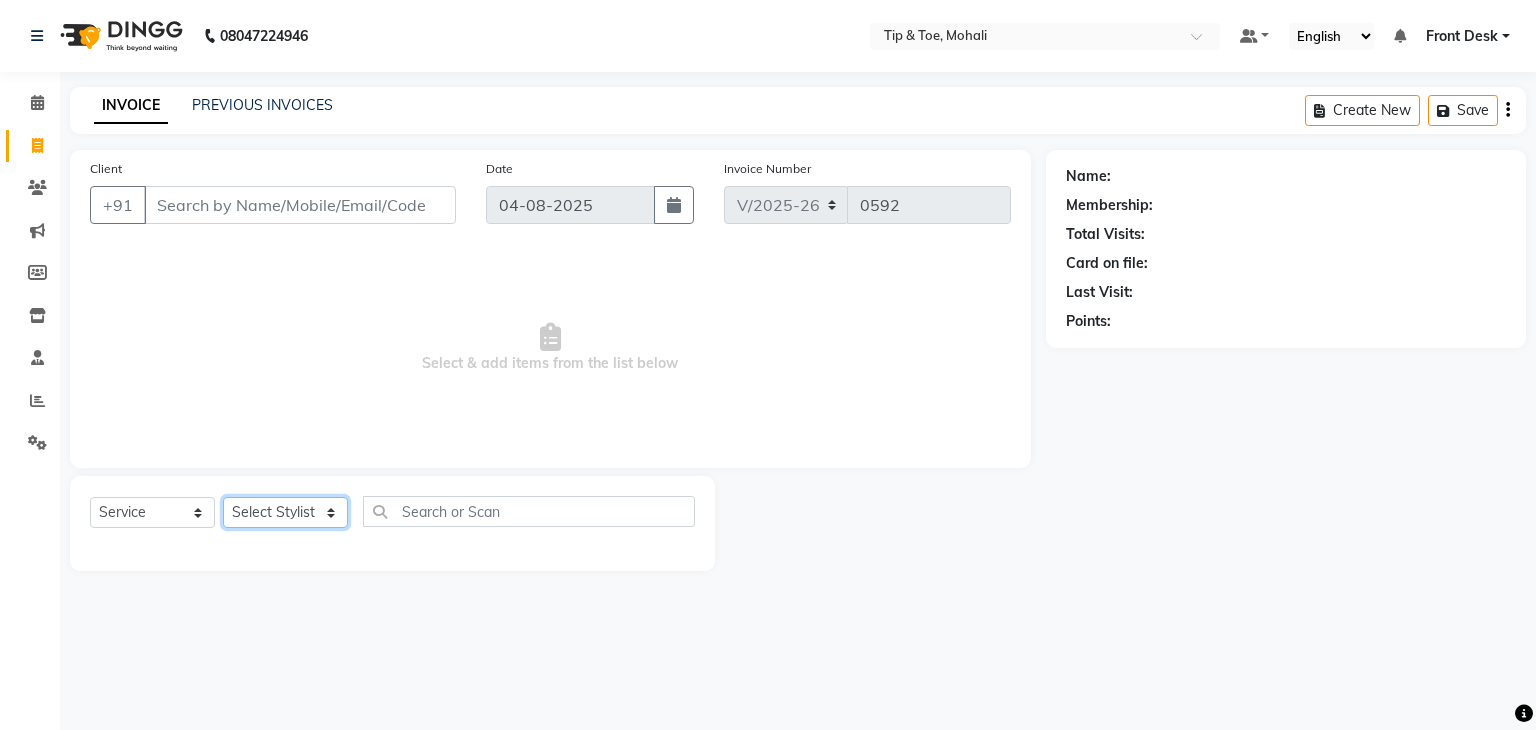 click on "Select Stylist" 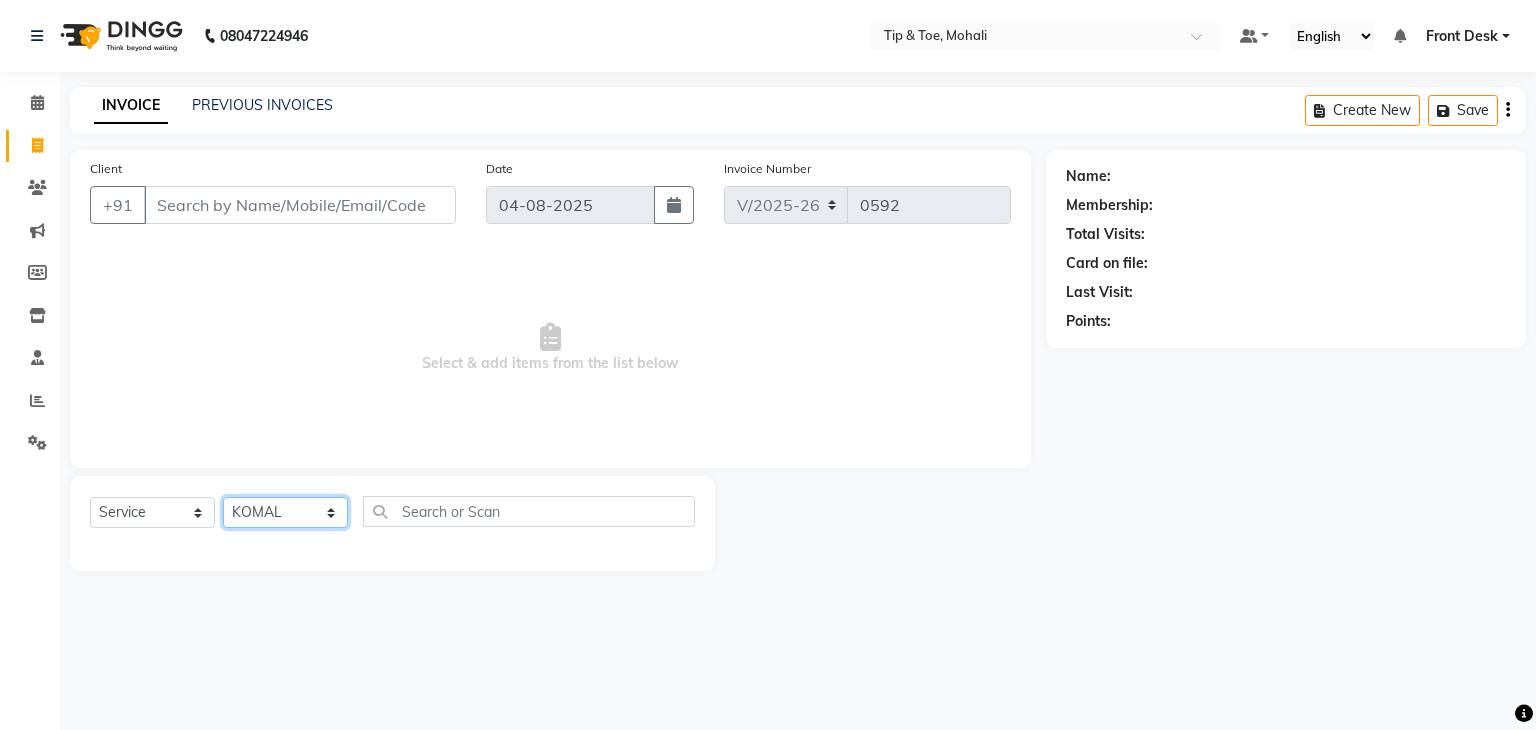 click on "Select Stylist ANSHU Front Desk Kaoto KOMAL MAHOSO MONISH NICK RAJA RAJVEER RANGINA SACHIN SAHIL" 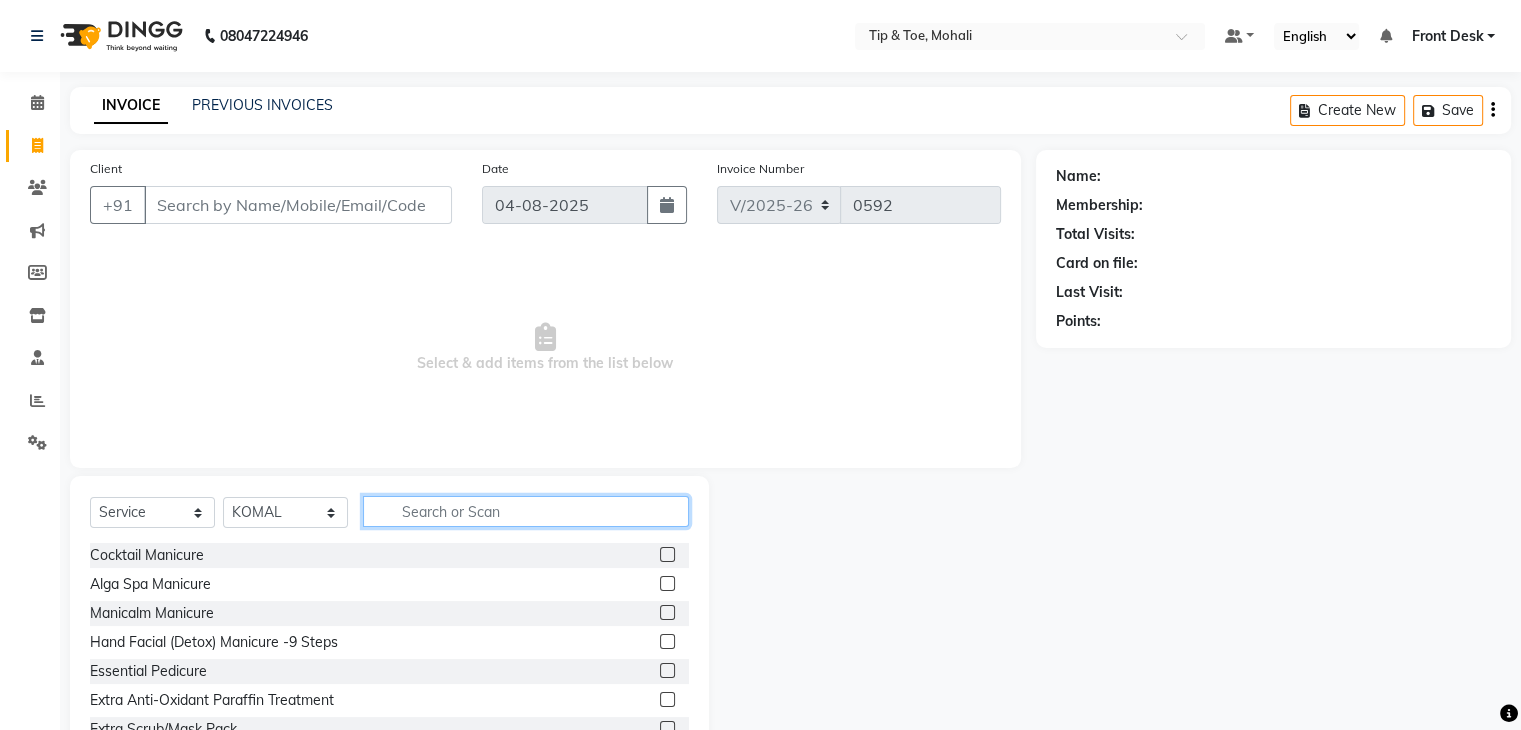 click 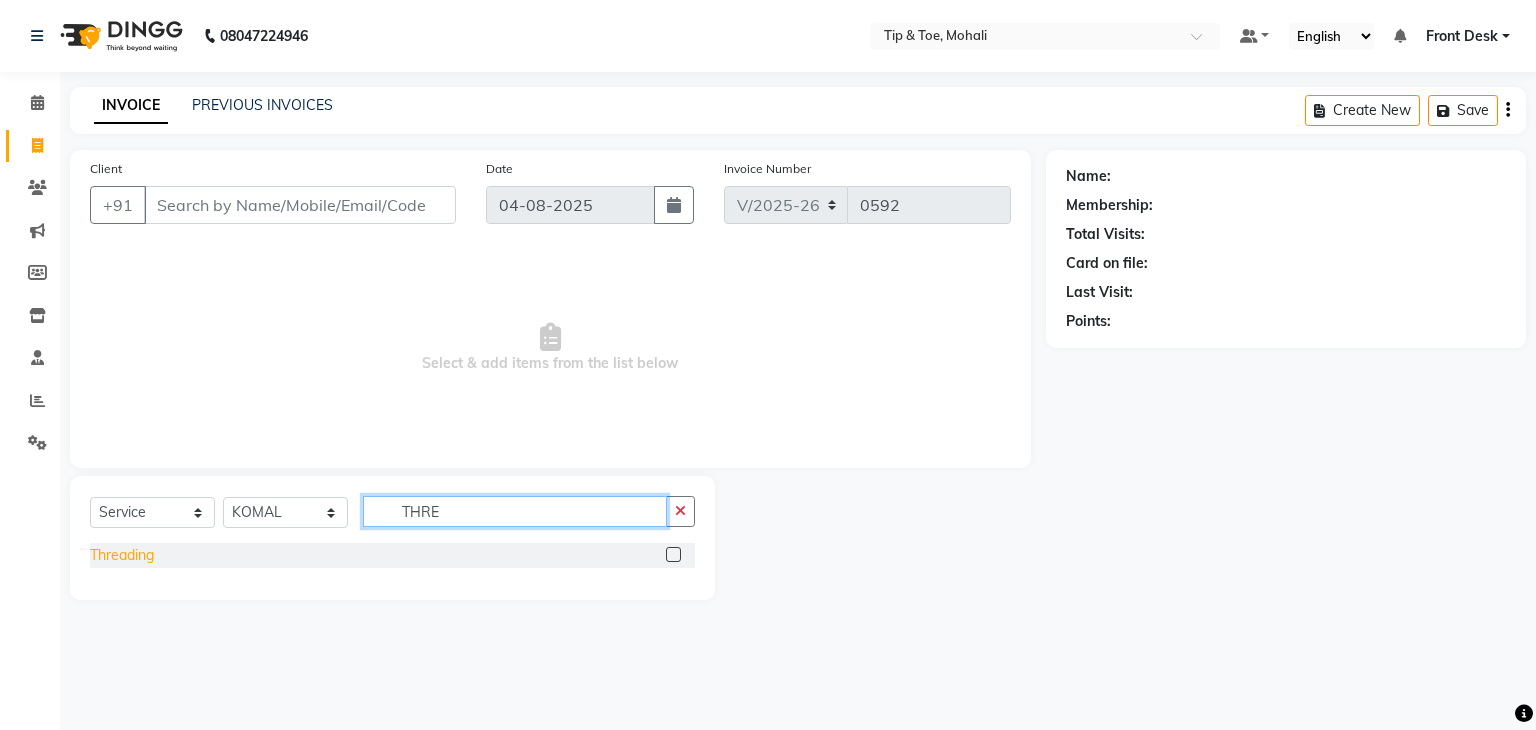type on "THRE" 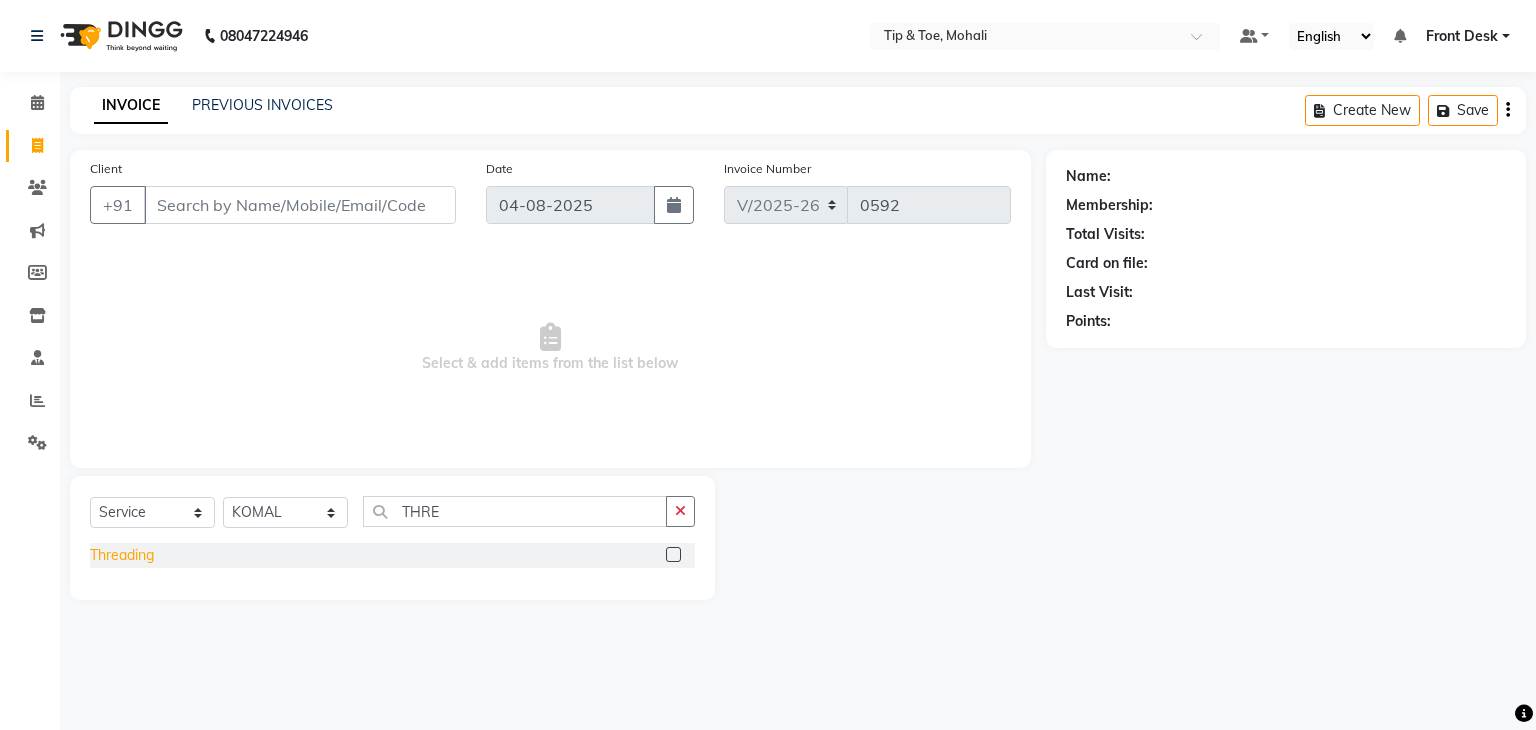 click on "Threading" 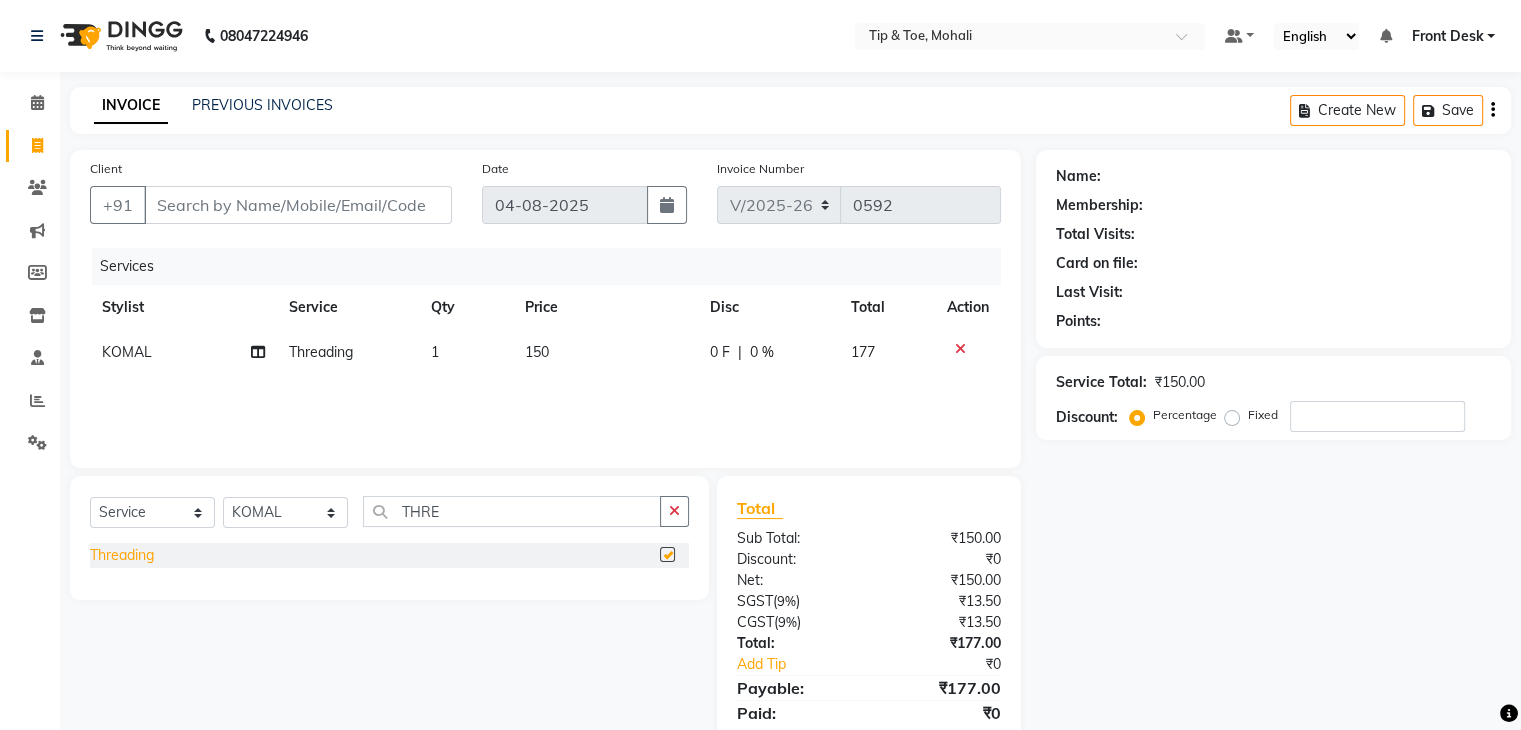 checkbox on "false" 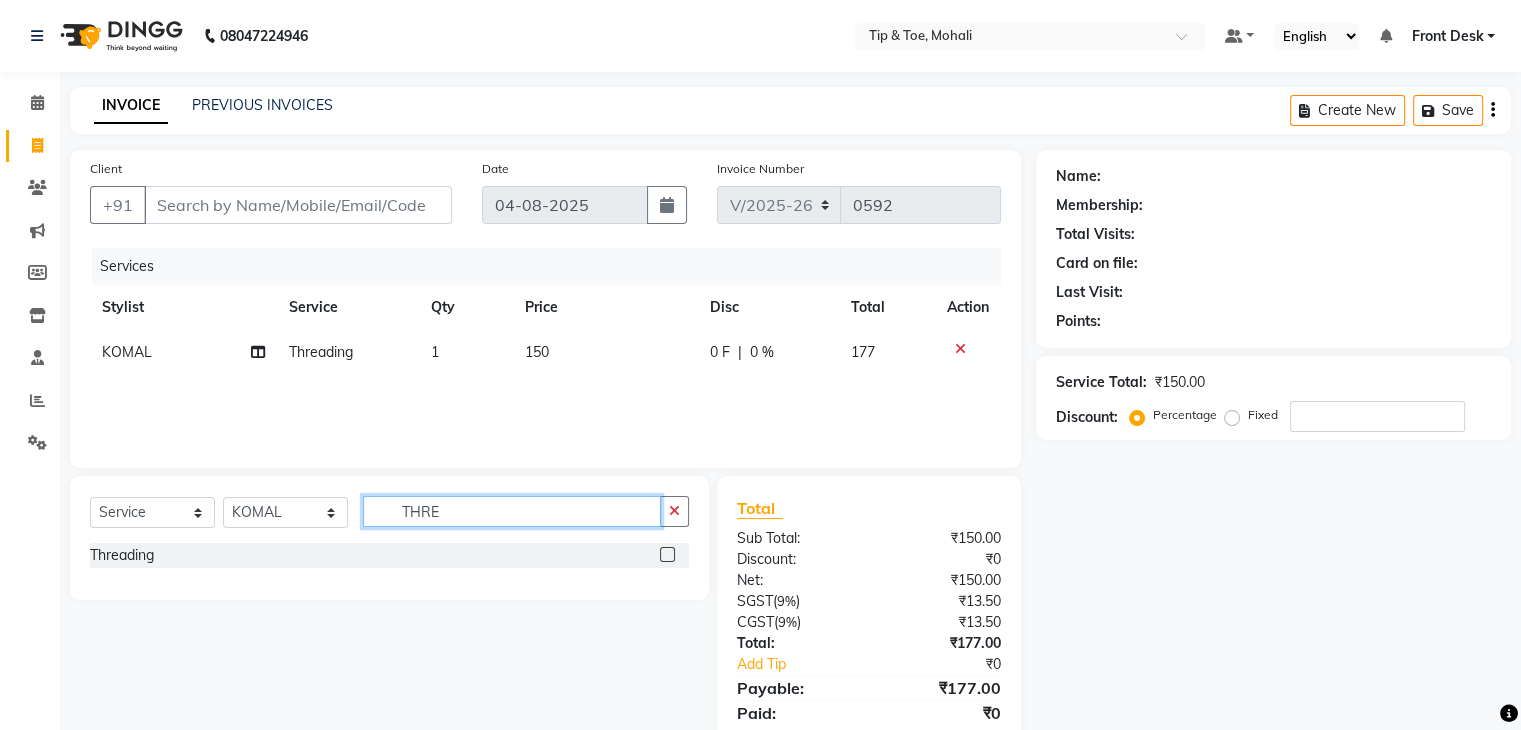click on "THRE" 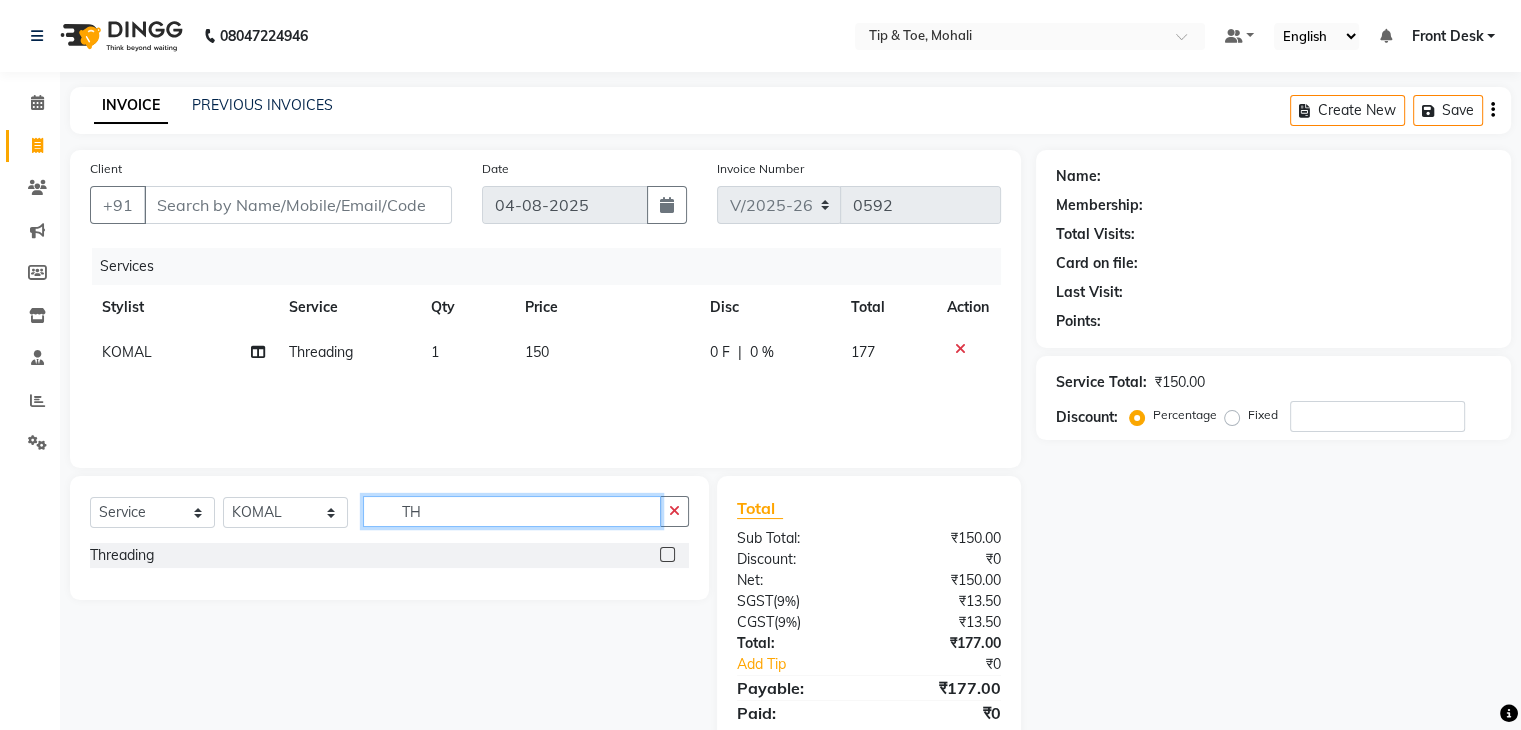 type on "T" 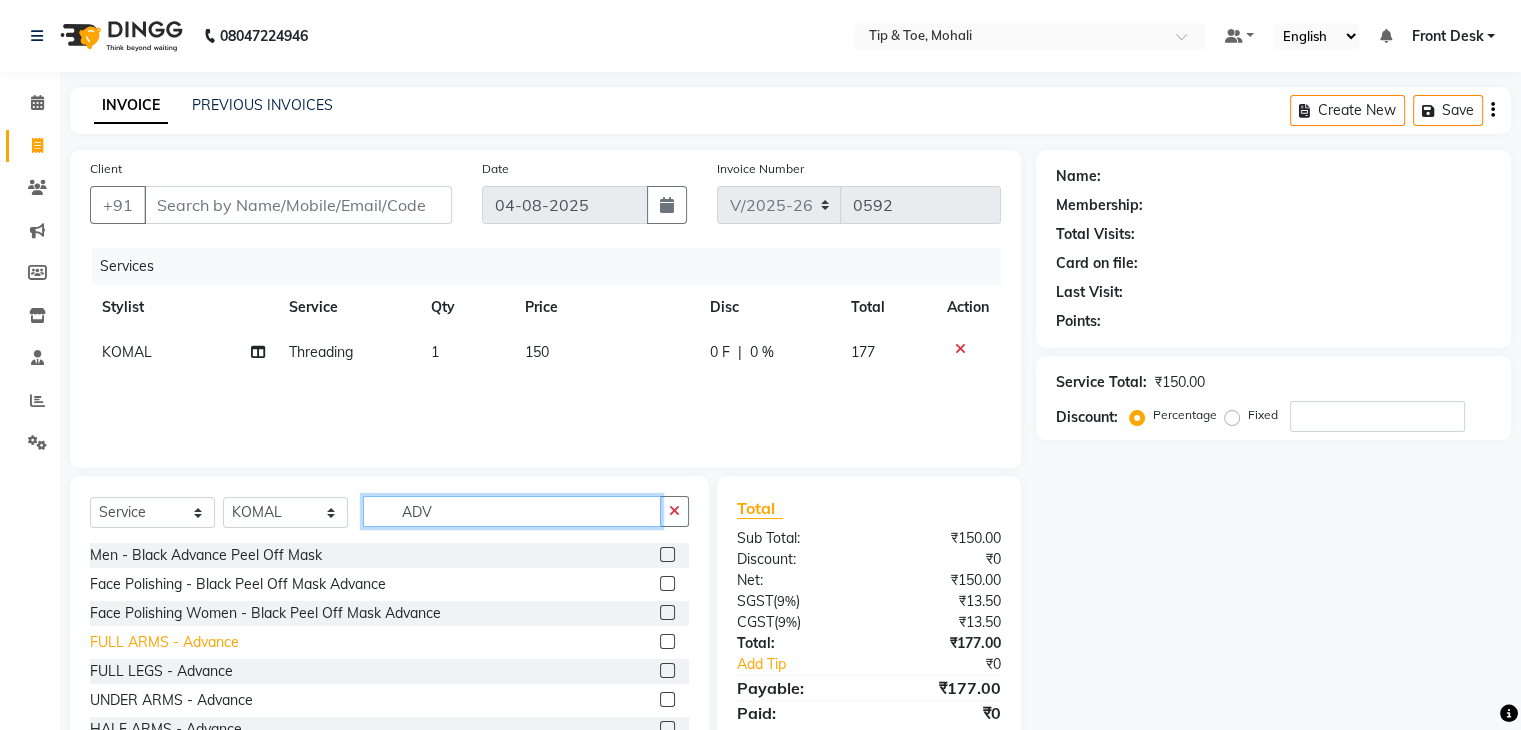 type on "ADV" 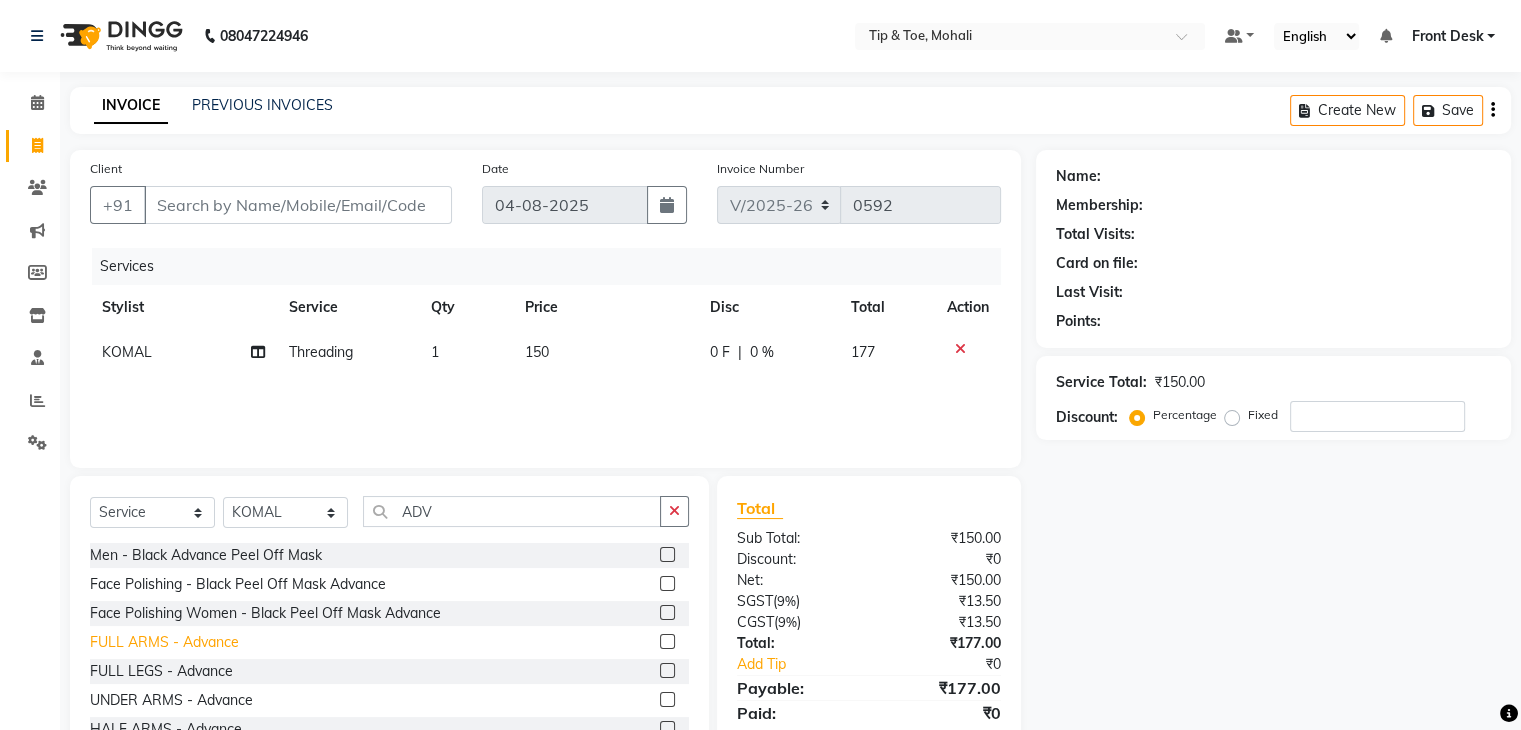 click on "FULL ARMS  - Advance" 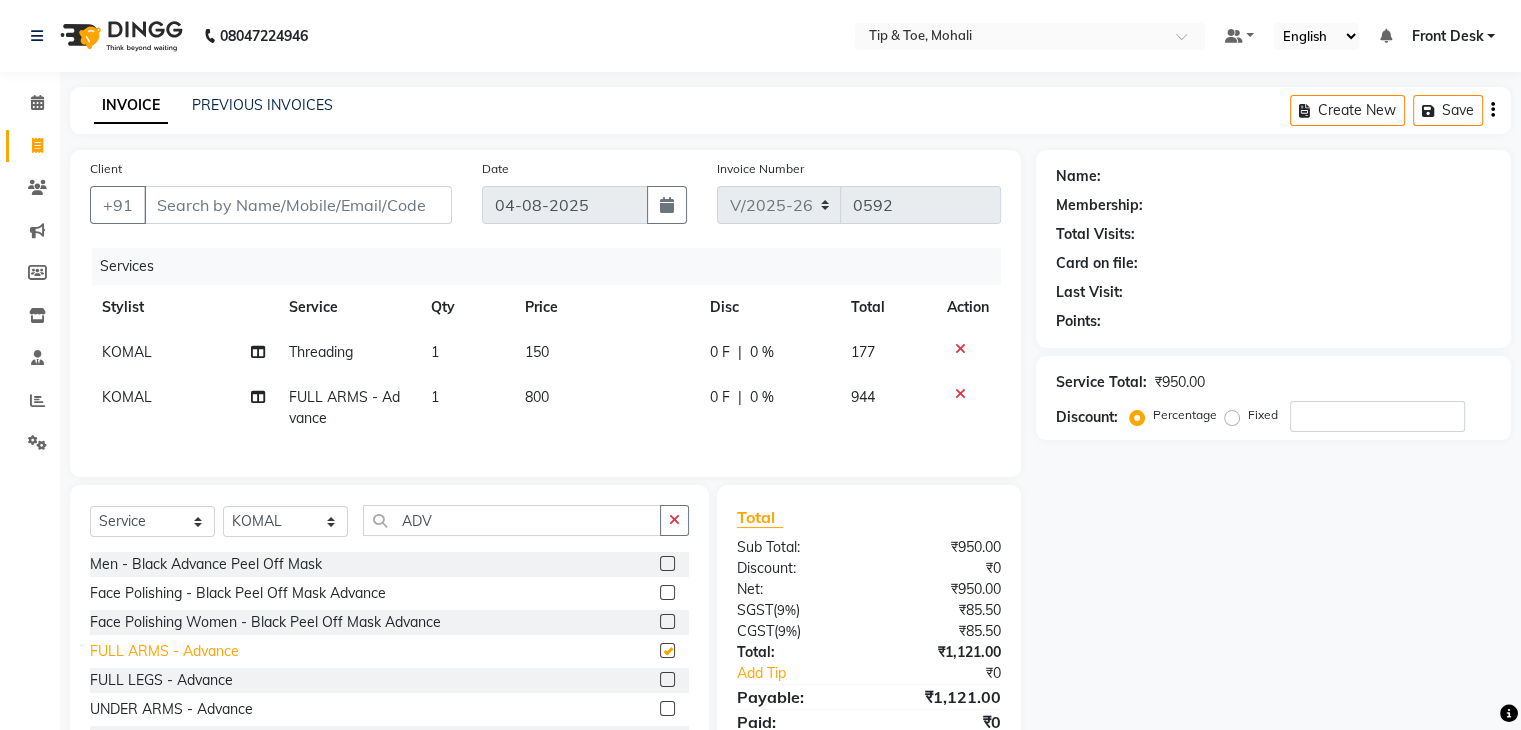 checkbox on "false" 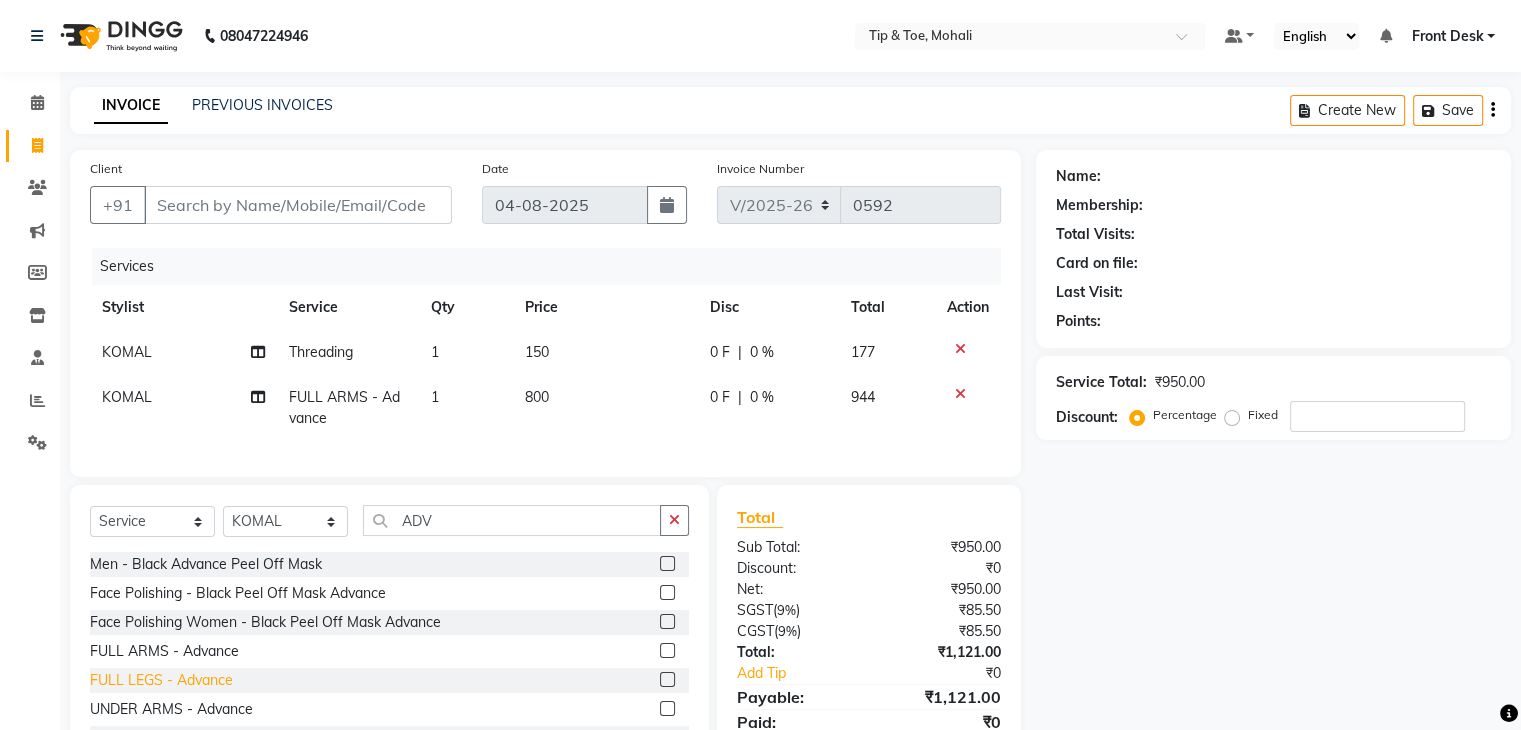 click on "FULL LEGS - Advance" 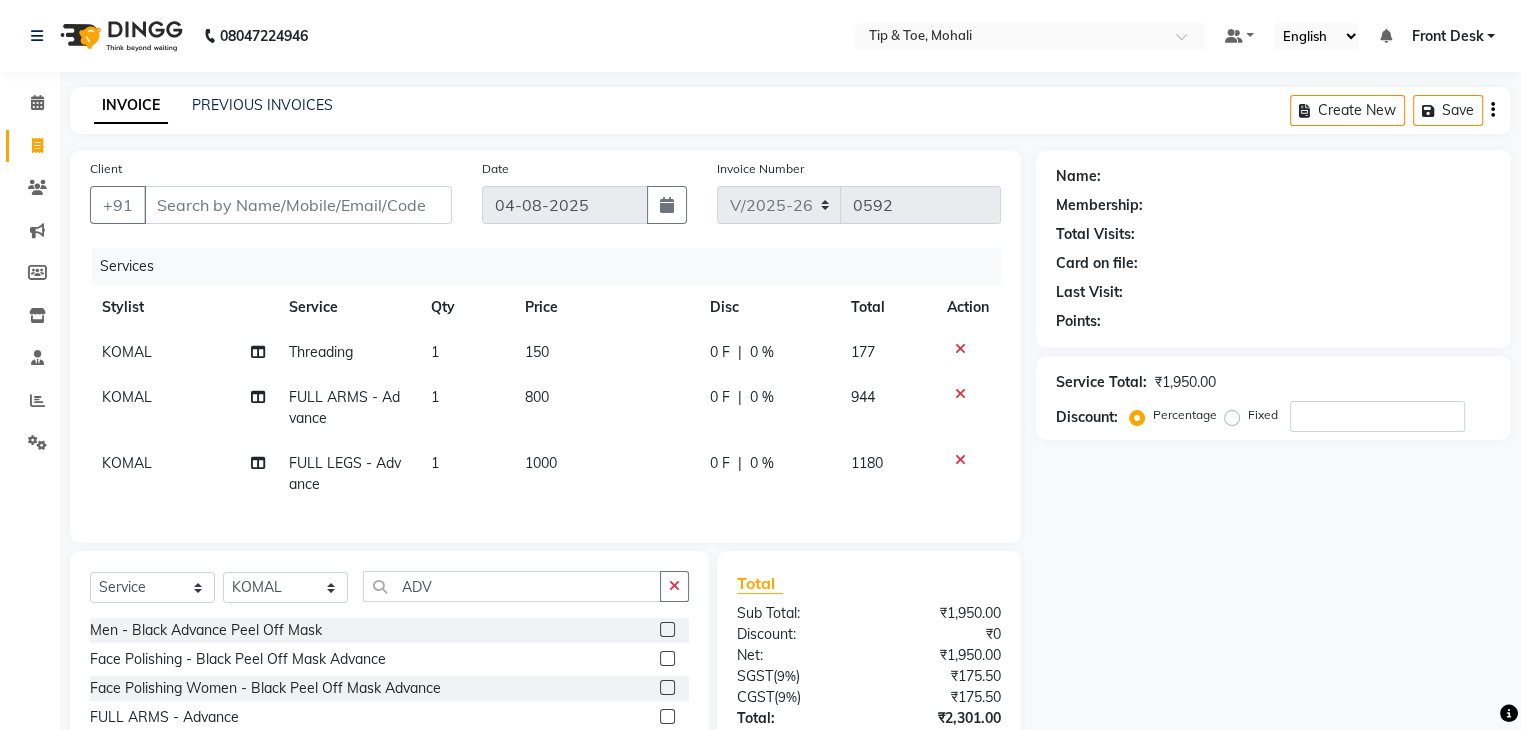 checkbox on "false" 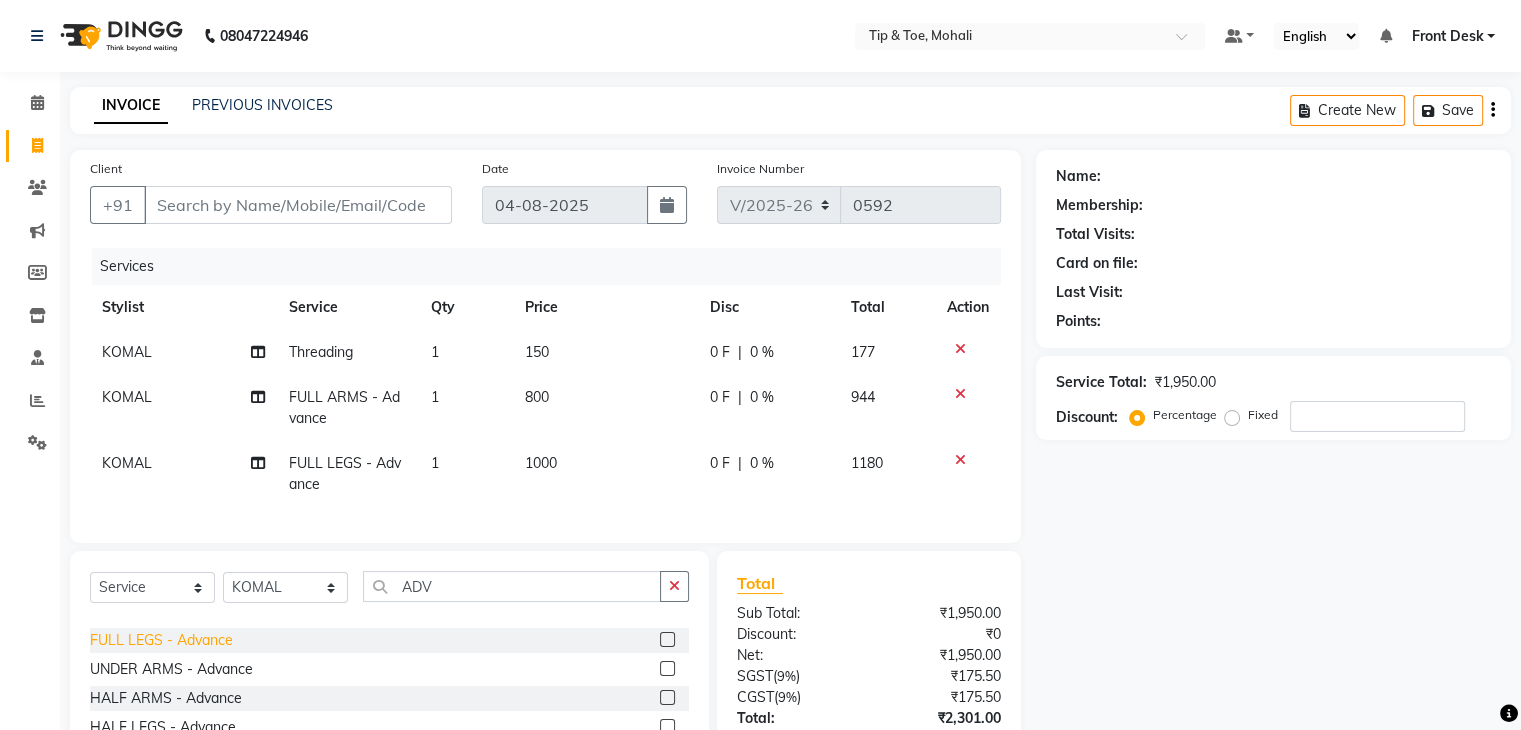 scroll, scrollTop: 118, scrollLeft: 0, axis: vertical 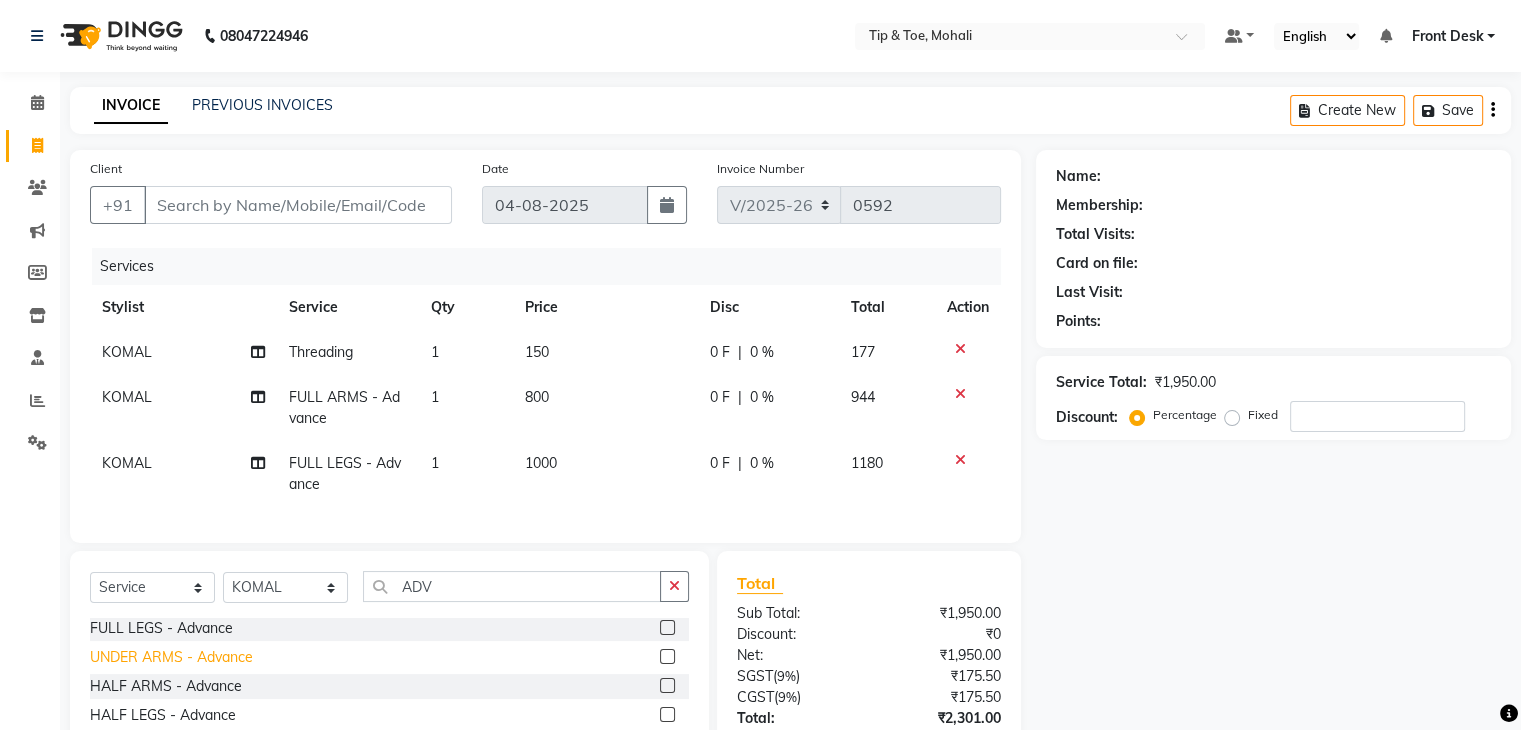 click on "UNDER ARMS - Advance" 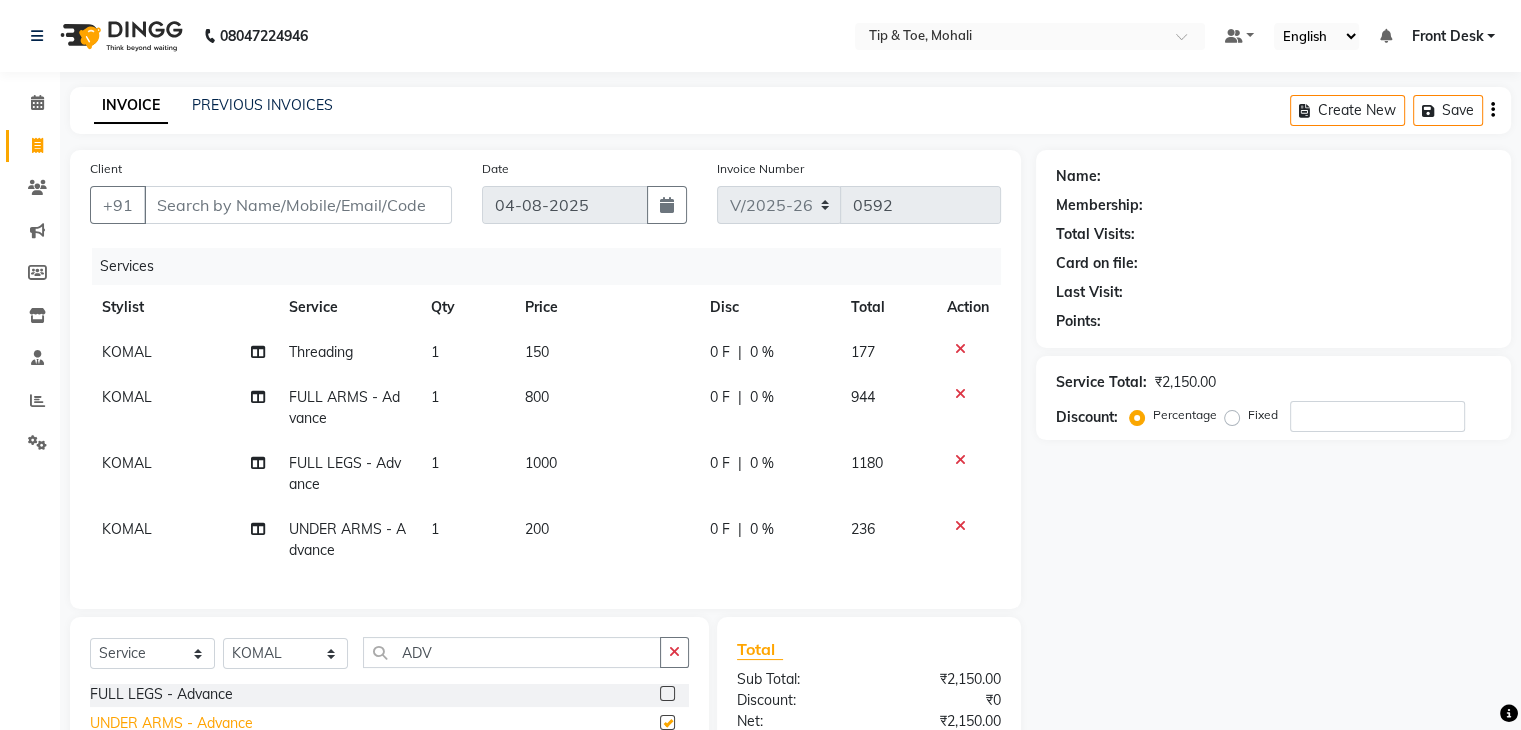 checkbox on "false" 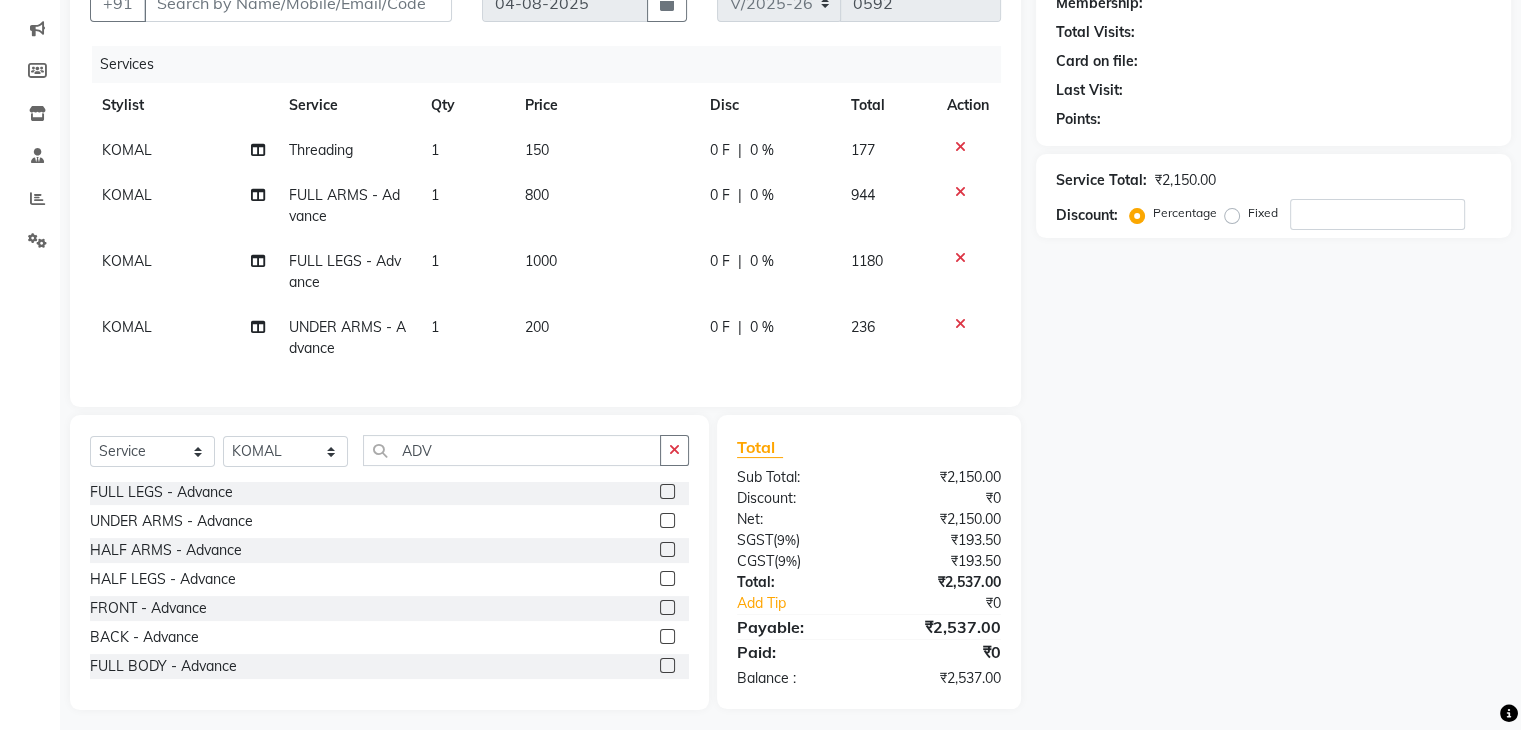 scroll, scrollTop: 206, scrollLeft: 0, axis: vertical 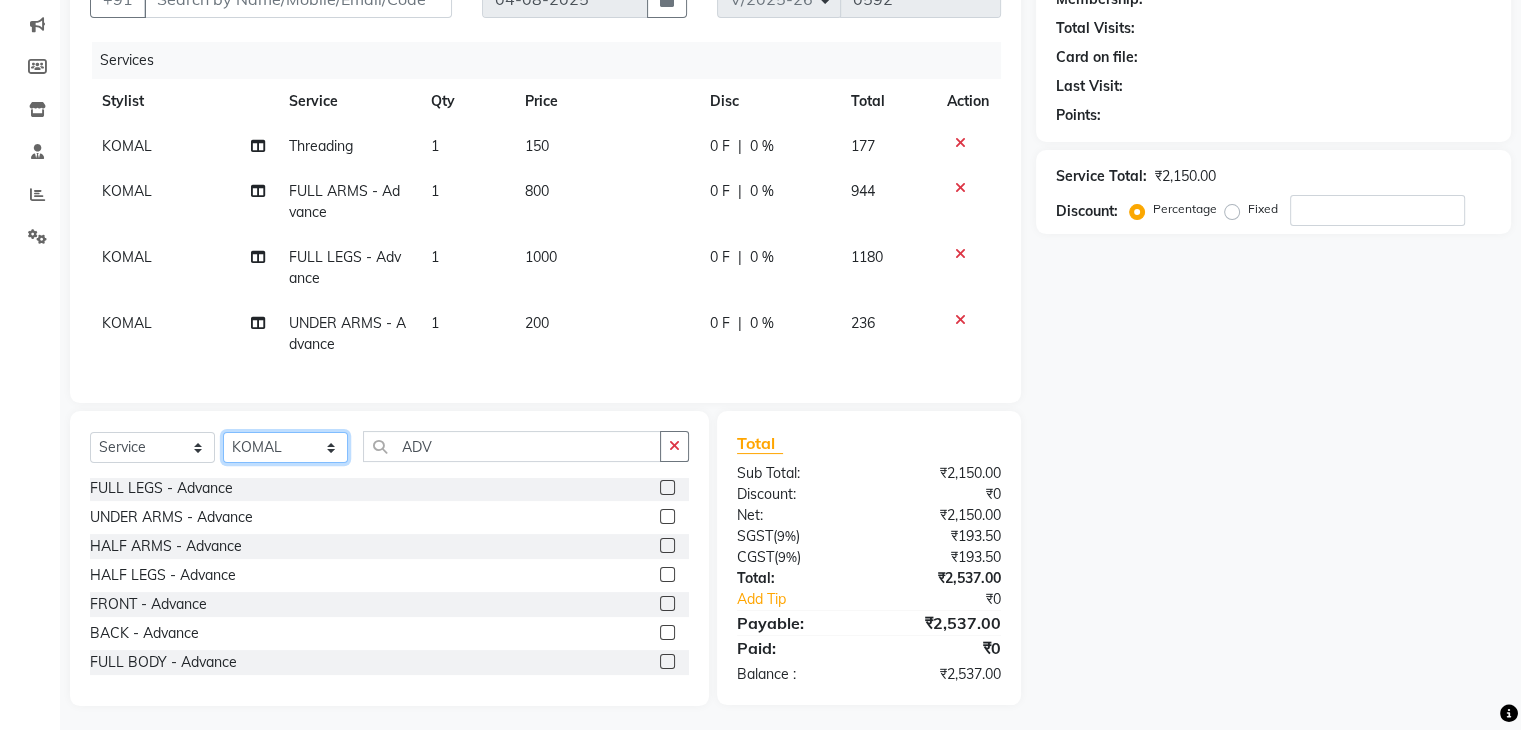 click on "Select Stylist ANSHU Front Desk Kaoto KOMAL MAHOSO MONISH NICK RAJA RAJVEER RANGINA SACHIN SAHIL" 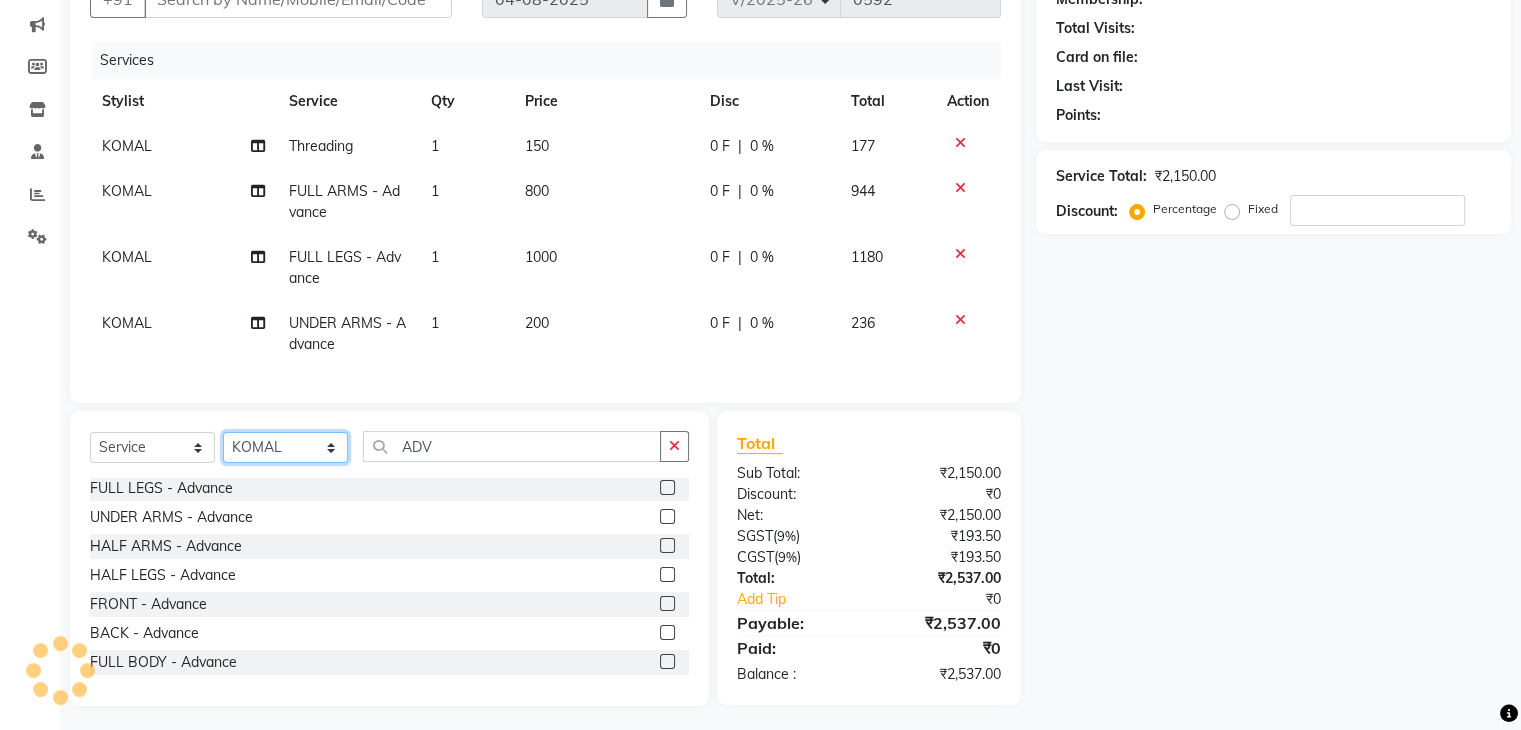 select on "79961" 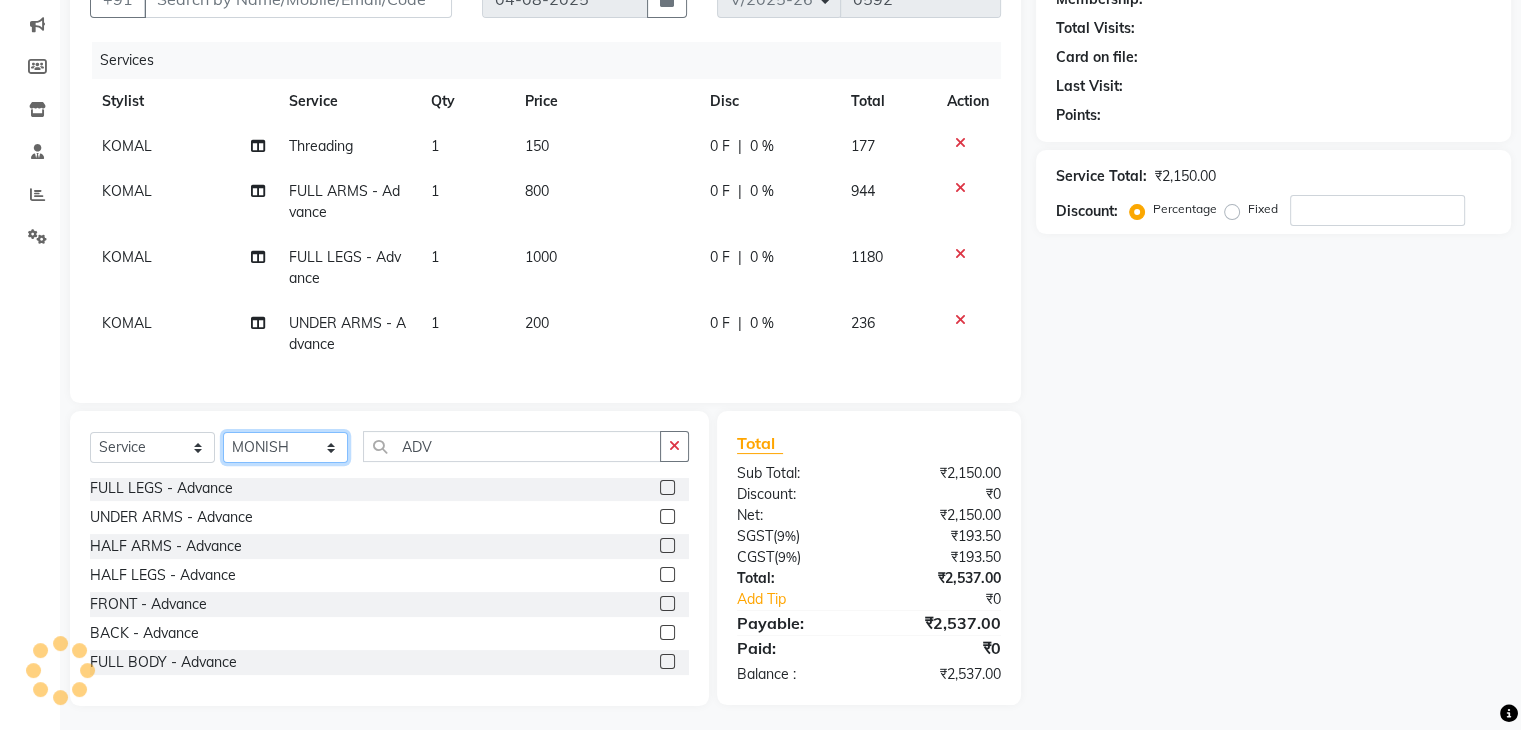 click on "Select Stylist ANSHU Front Desk Kaoto KOMAL MAHOSO MONISH NICK RAJA RAJVEER RANGINA SACHIN SAHIL" 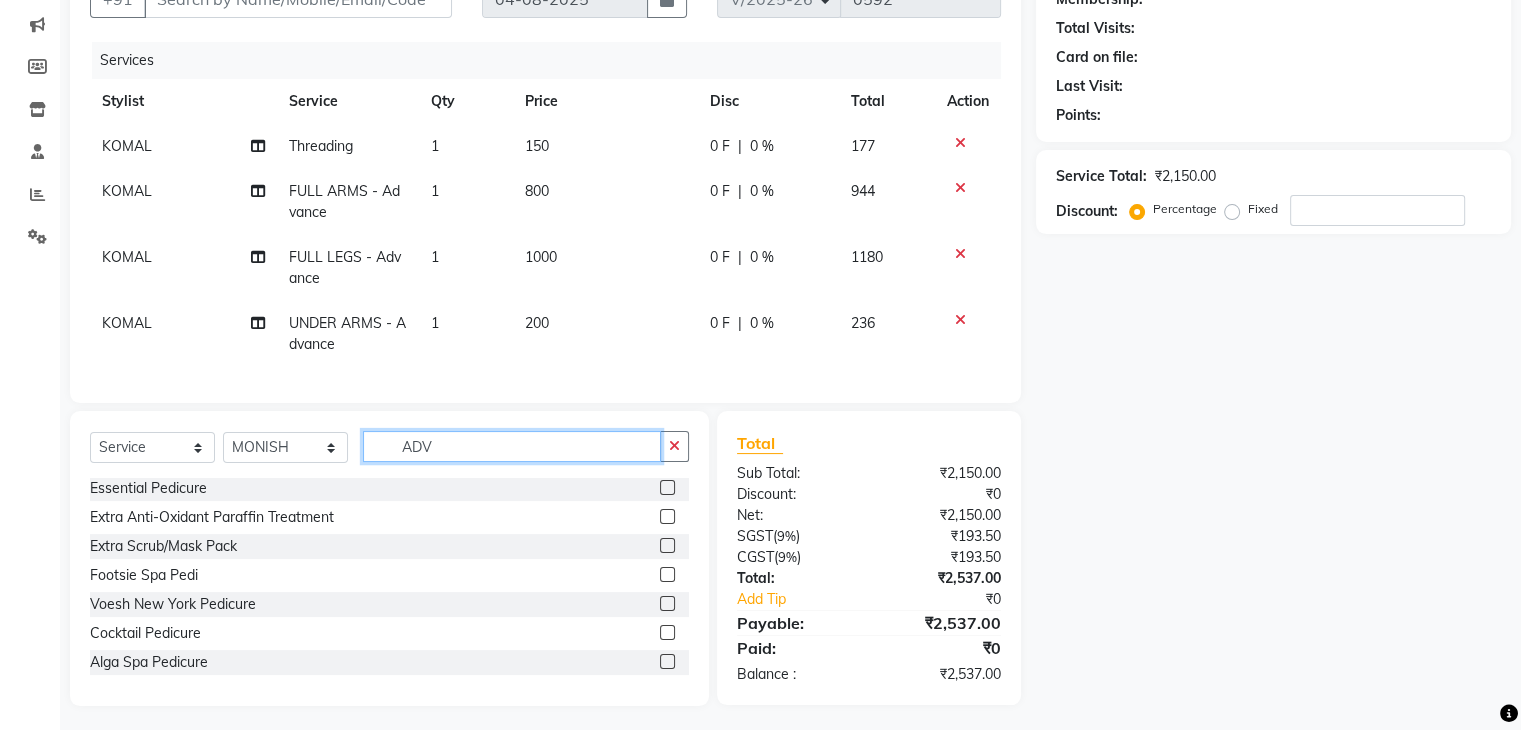 click on "ADV" 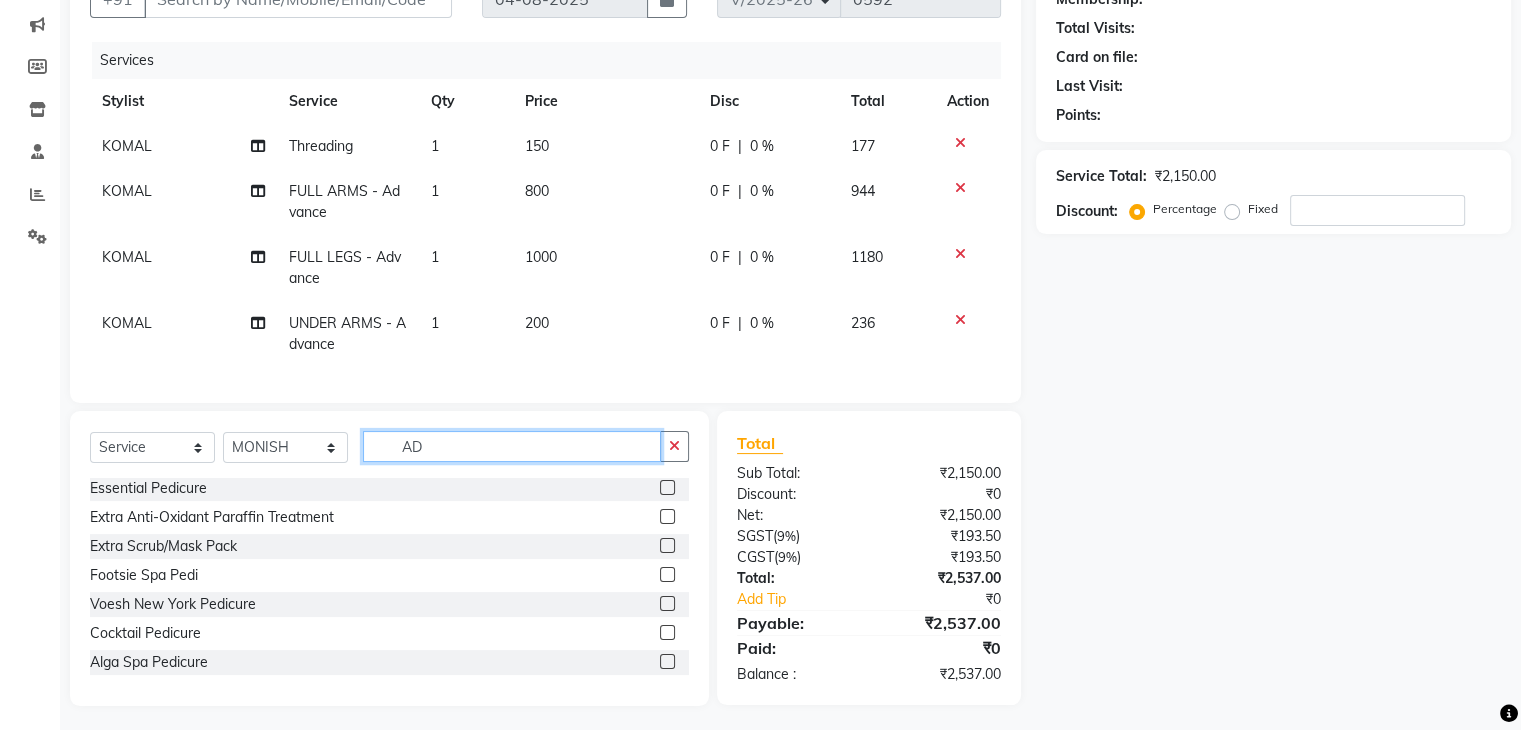 type on "A" 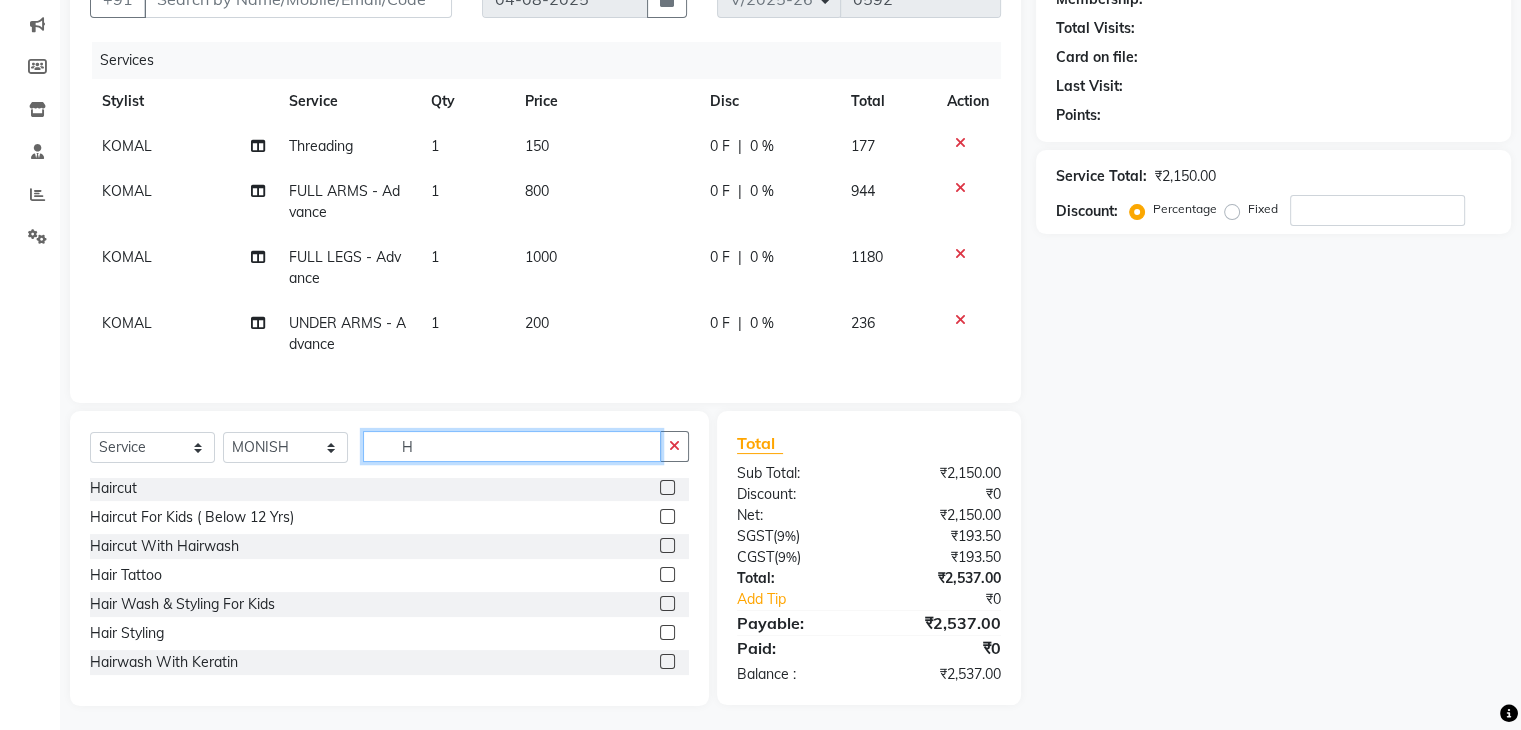 scroll, scrollTop: 0, scrollLeft: 0, axis: both 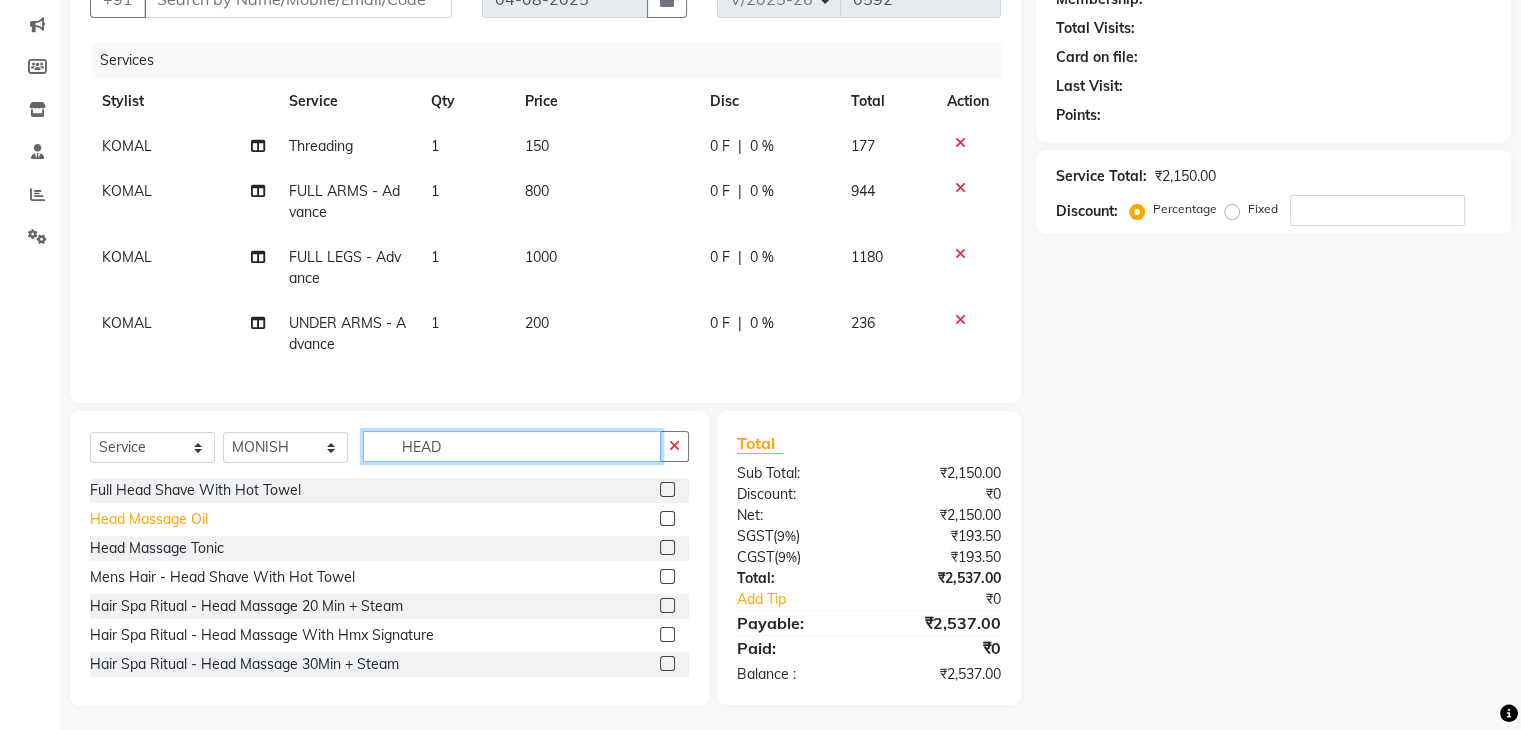 type on "HEAD" 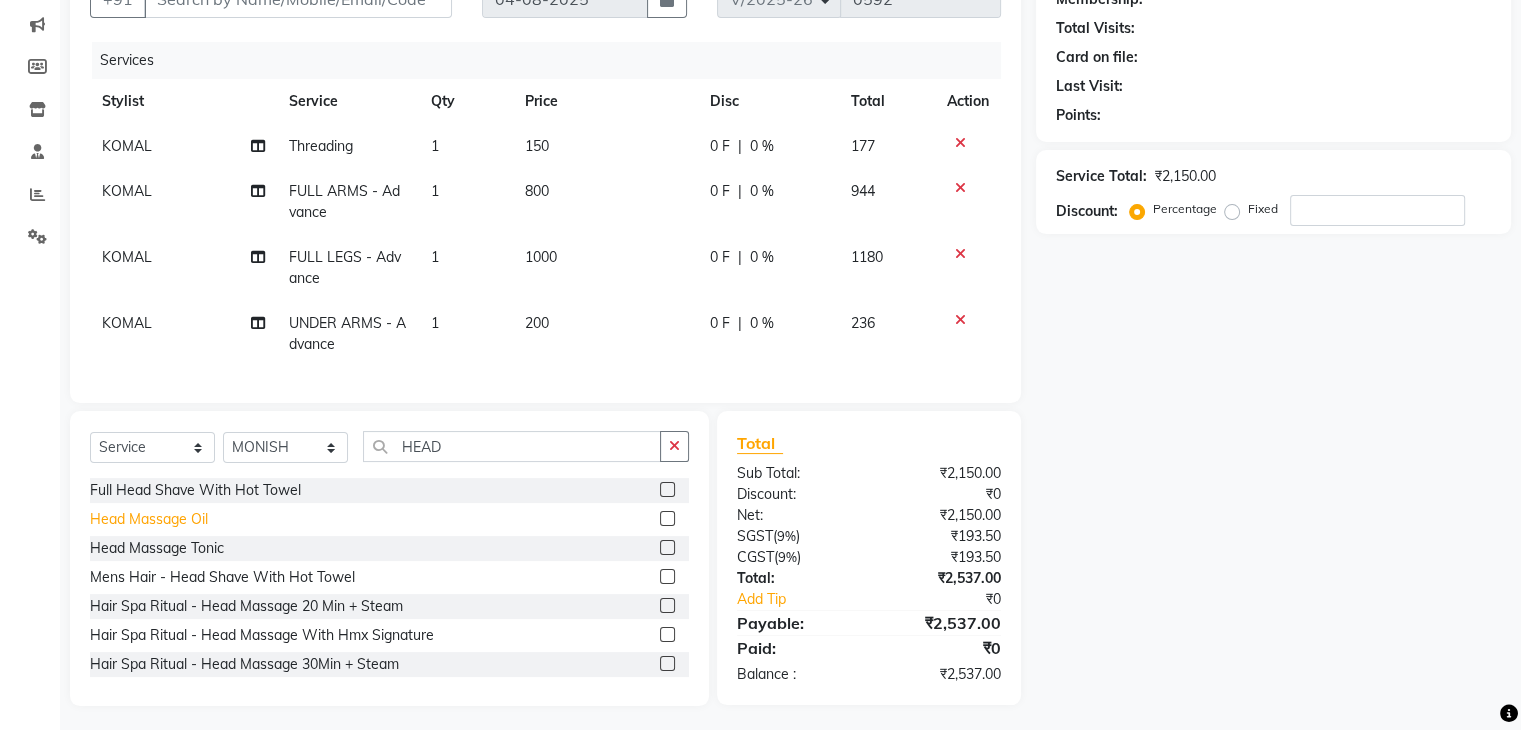 click on "Head Massage Oil" 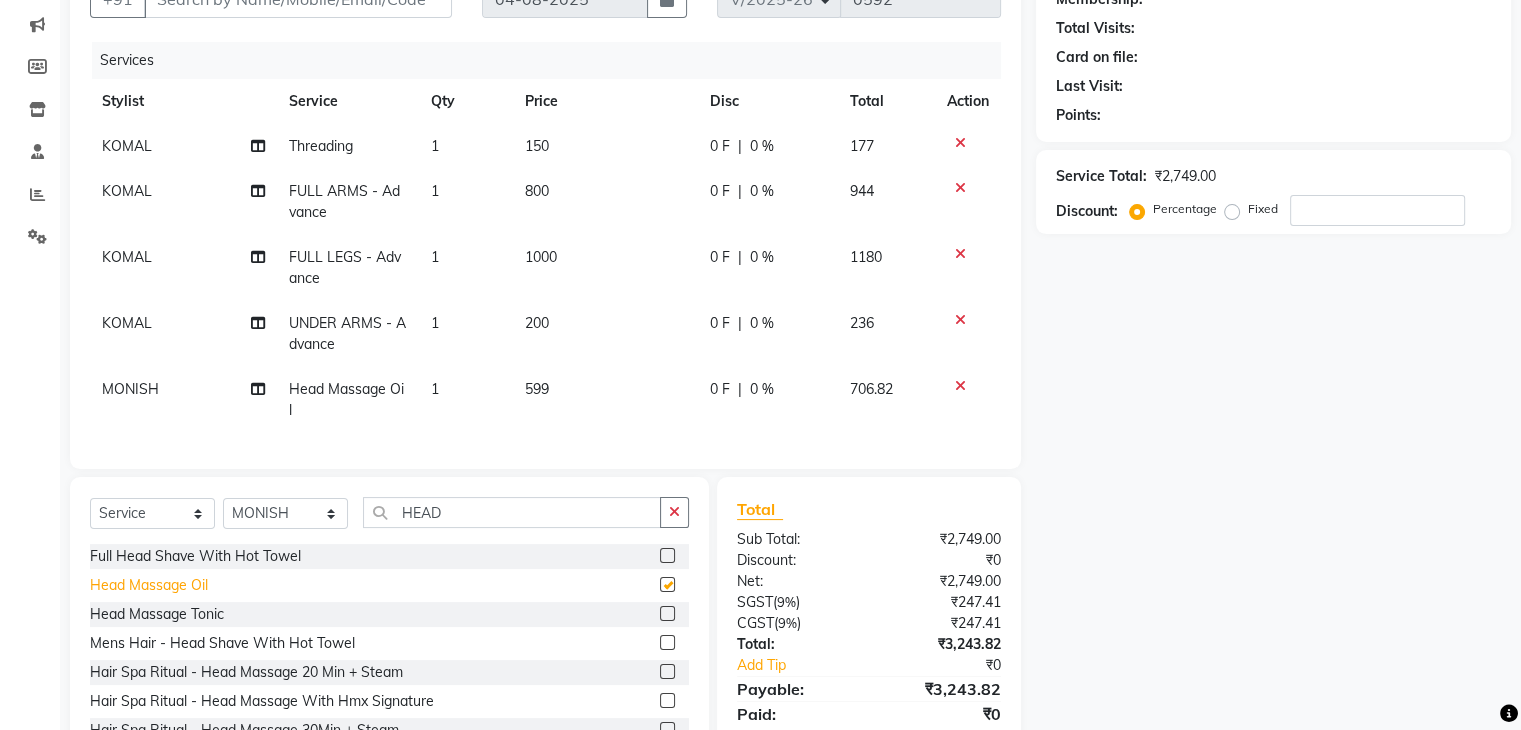 checkbox on "false" 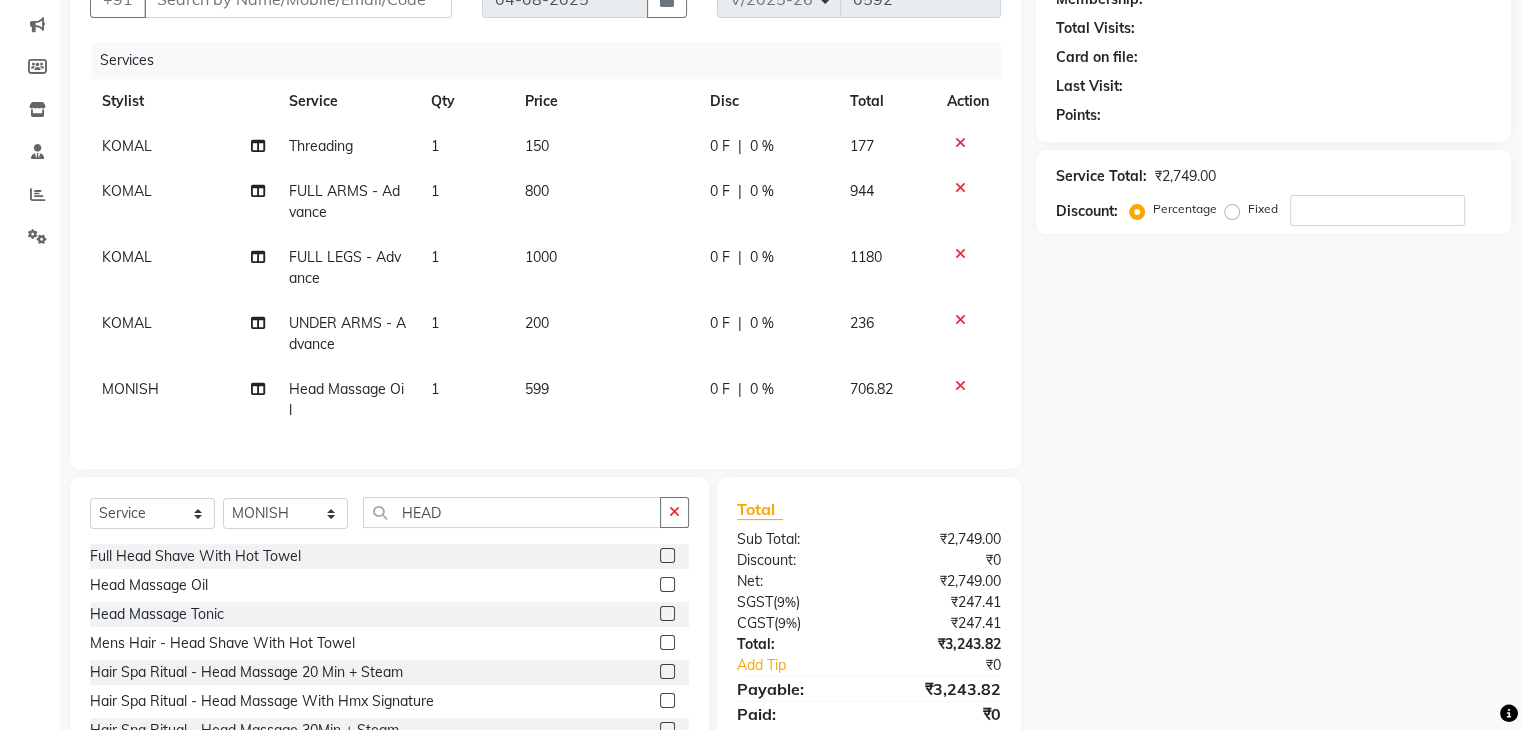 click on "599" 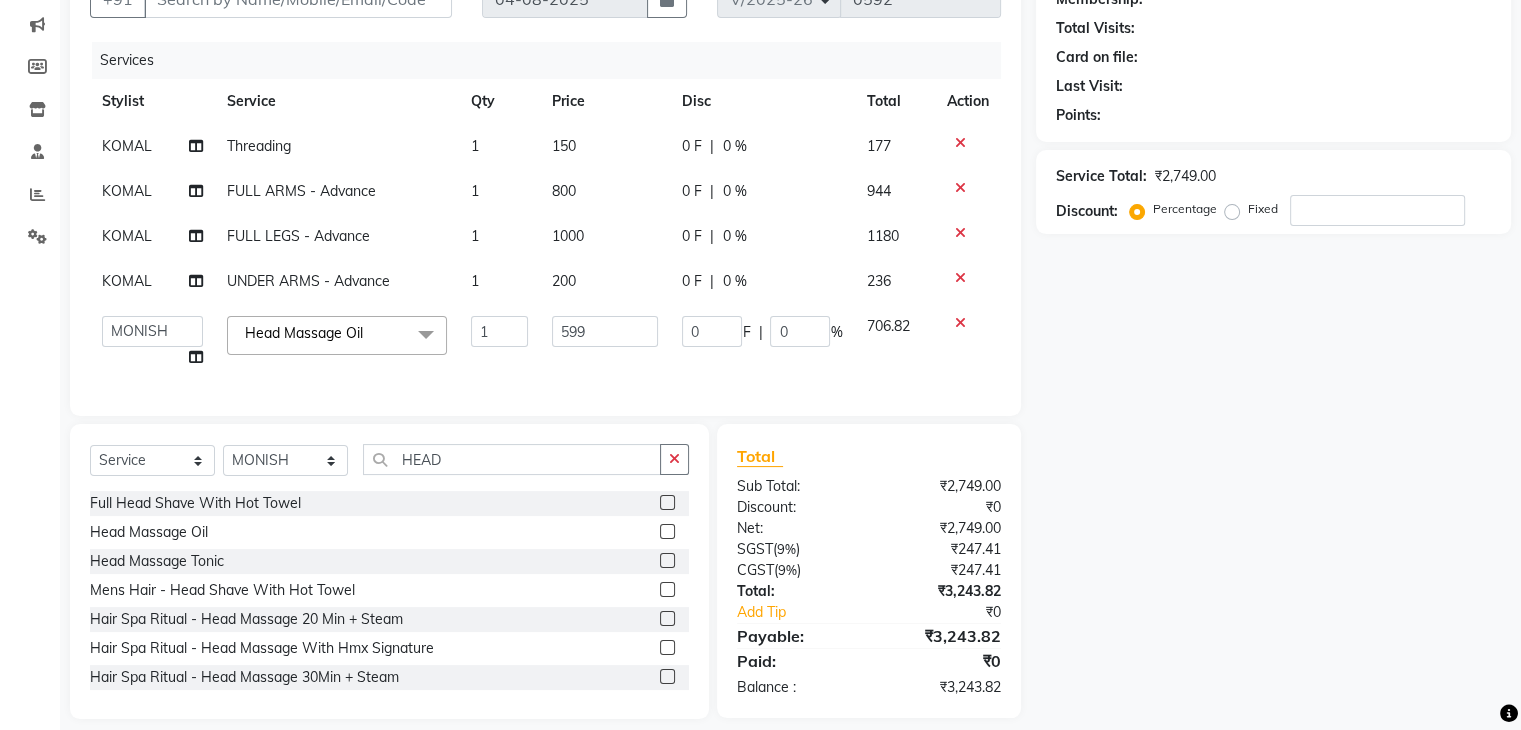 click on "Services Stylist Service Qty Price Disc Total Action KOMAL Threading 1 150 0 F | 0 % 177 KOMAL FULL ARMS  - Advance 1 800 0 F | 0 % 944 KOMAL FULL LEGS - Advance 1 1000 0 F | 0 % 1180 KOMAL UNDER ARMS - Advance 1 200 0 F | 0 % 236  ANSHU   Front Desk   Kaoto   KOMAL   MAHOSO   MONISH   NICK   RAJA   RAJVEER   RANGINA   SACHIN   SAHIL  Head Massage Oil  x Cocktail Manicure Alga Spa Manicure Manicalm Manicure Hand Facial (Detox) Manicure -9 Steps Essential Pedicure Extra Anti-Oxidant Paraffin Treatment Extra Scrub/Mask Pack Footsie Spa Pedi Voesh New York Pedicure Cocktail Pedicure Alga Spa Pedicure Pedicalm Feet Facial(Detox) Pedicure -10 Steps Hair Spa Hair Wash Haircut Haircut For Kids ( Below 12 Yrs) Haircut With Hairwash Hair Tattoo Hair Wash & Styling For Kids Hair Styling Hairwash With Keratin Hairwash With Protein Full Head Shave With Hot Towel Head Massage Oil Head Massage Tonic High Frequency Beard Trim + Line Up Moustache Trim Beard Spa Beard Straightning & Styling Beard Keratin & Styling Threading" 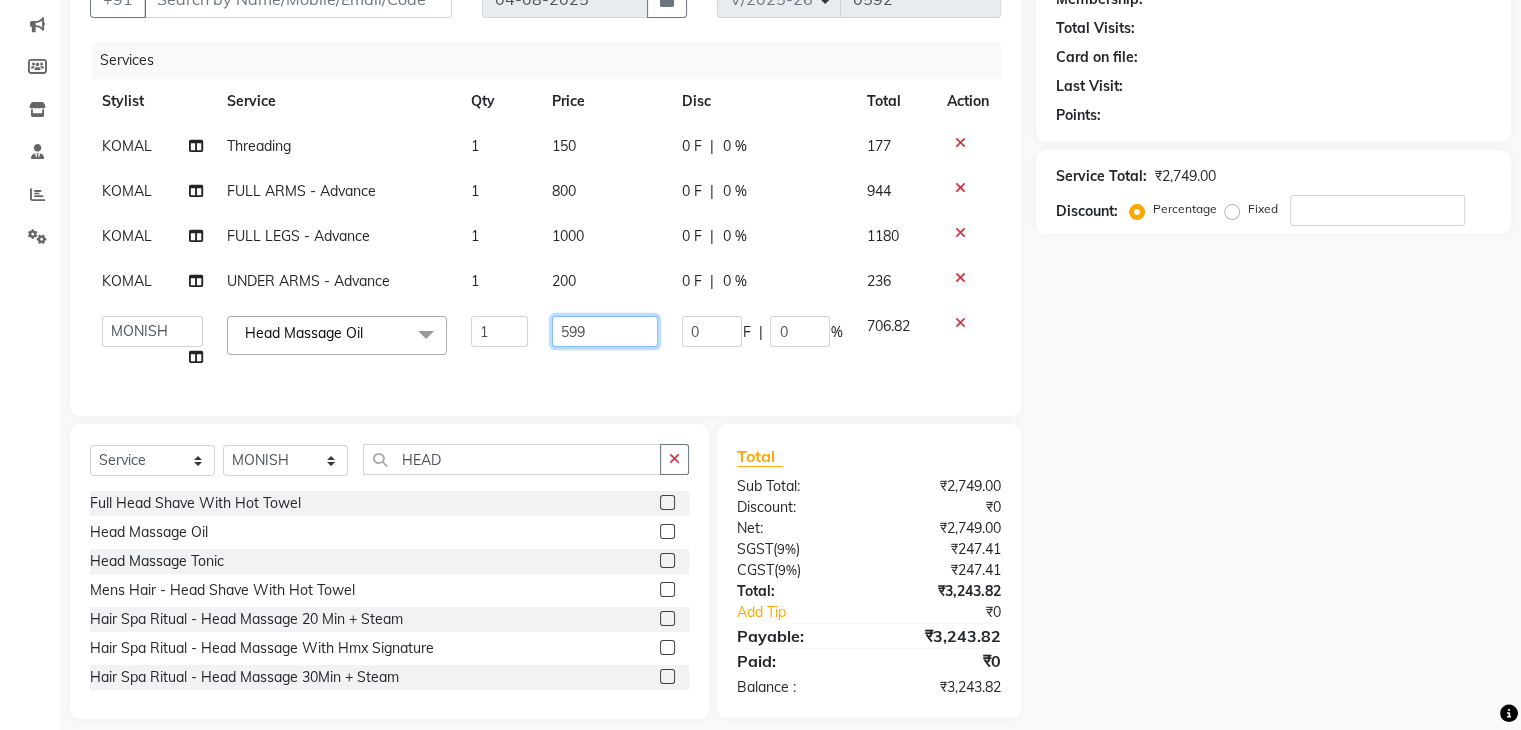 click on "599" 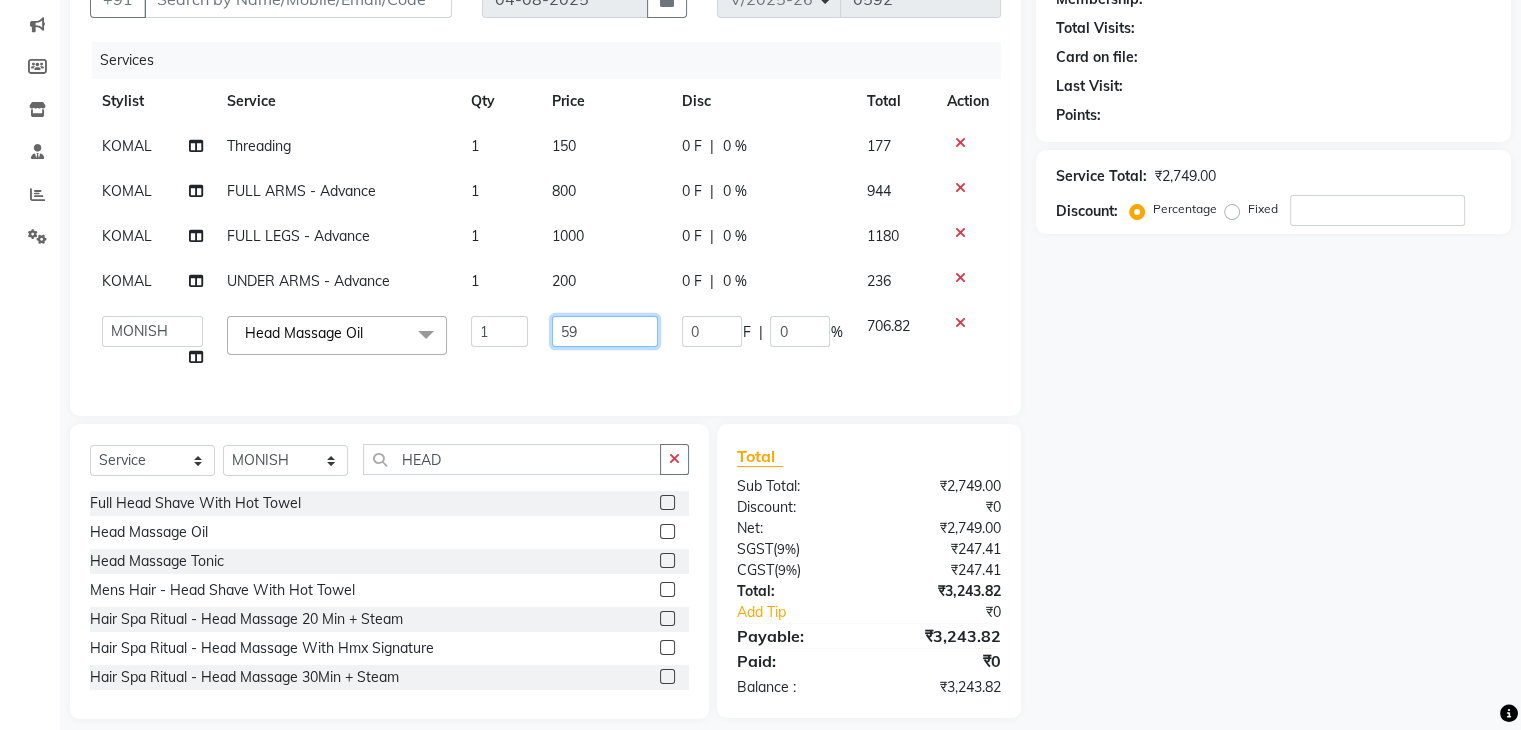 type on "5" 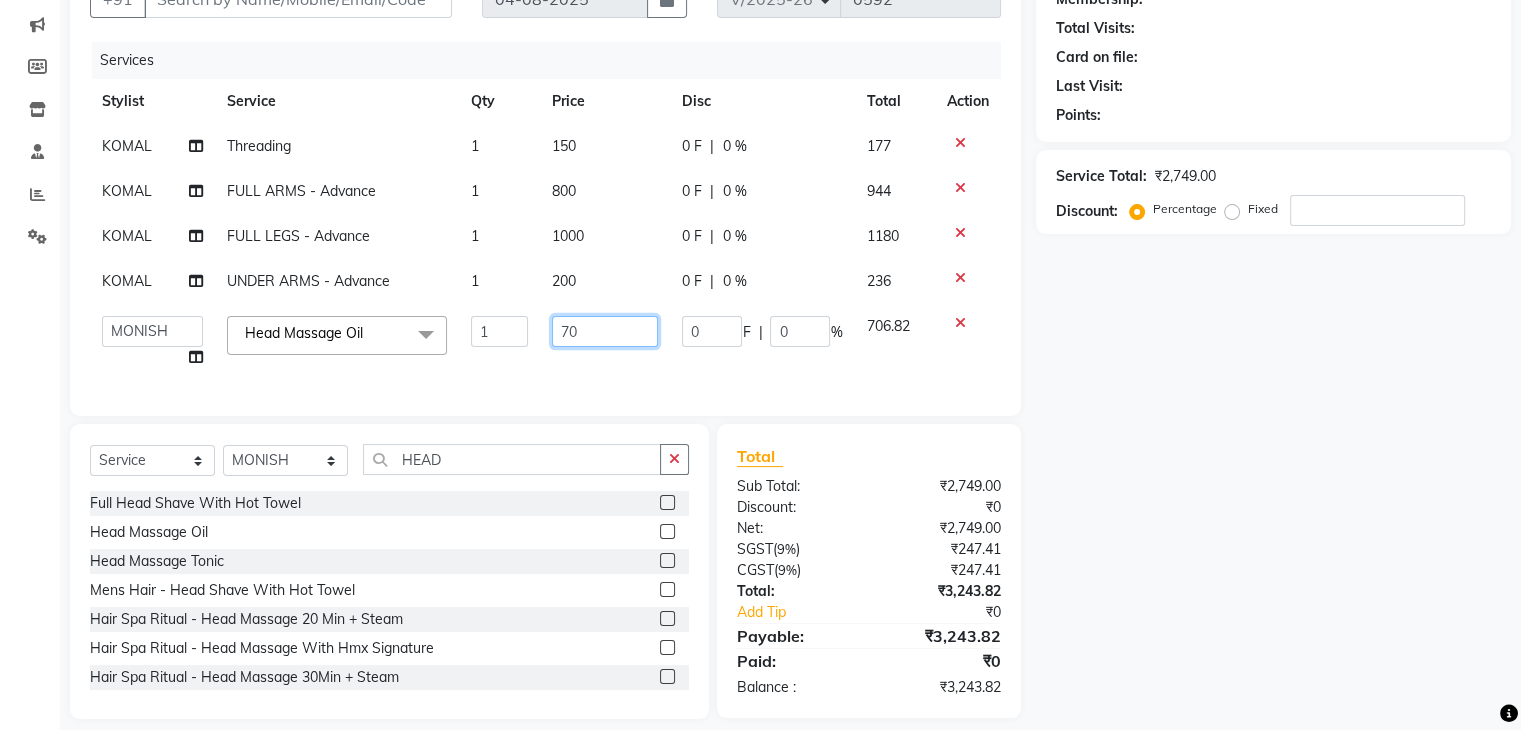 type on "700" 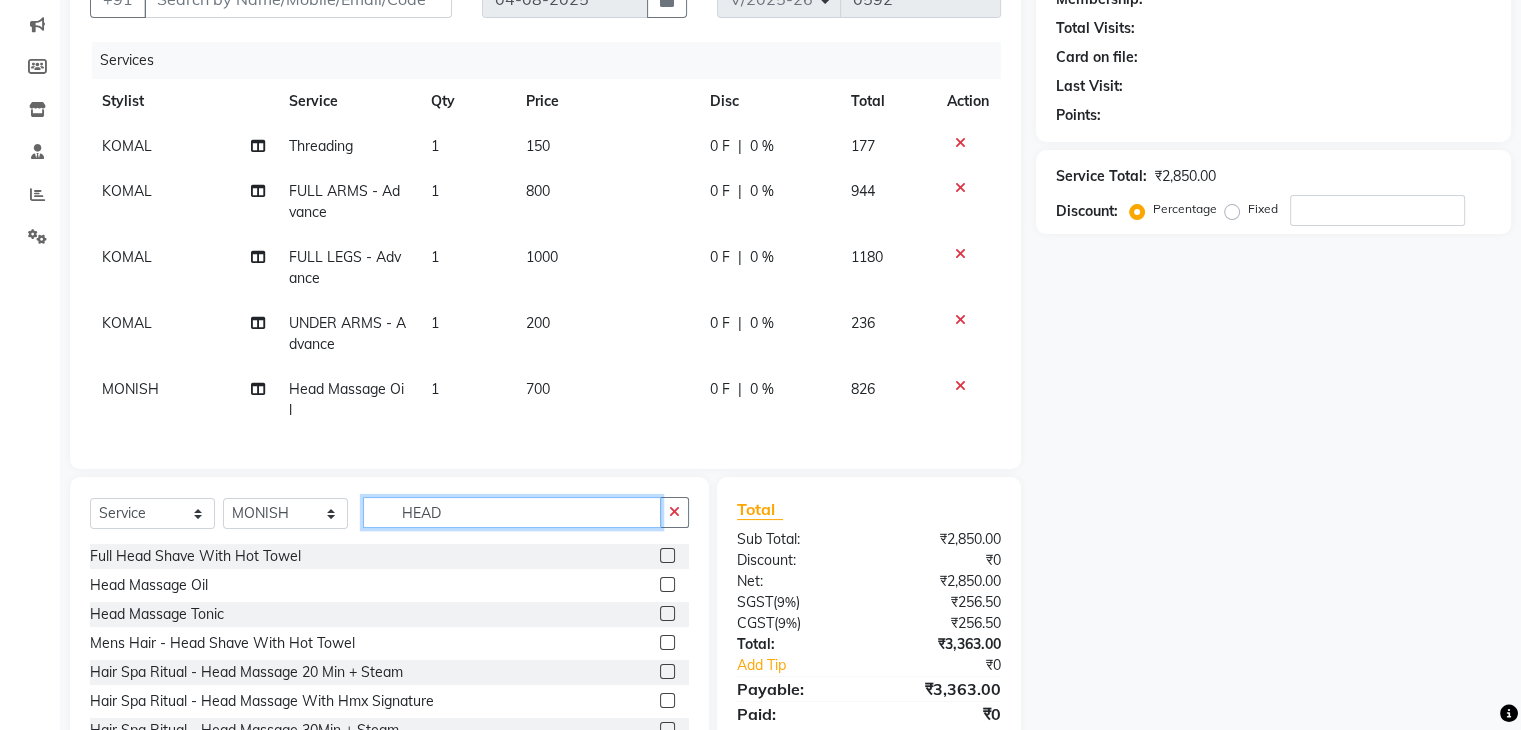 click on "Client +91 Date [DATE] Invoice Number V/2025 V/2025-26 0592 Services Stylist Service Qty Price Disc Total Action KOMAL Threading 1 150 0 F | 0 % 177 KOMAL FULL ARMS  - Advance 1 800 0 F | 0 % 944 KOMAL FULL LEGS - Advance 1 1000 0 F | 0 % 1180 KOMAL UNDER ARMS - Advance 1 200 0 F | 0 % 236 MONISH Head Massage Oil 1 700 0 F | 0 % 826 Select  Service  Product  Membership  Package Voucher Prepaid Gift Card  Select Stylist ANSHU Front Desk Kaoto KOMAL MAHOSO MONISH NICK RAJA RAJVEER RANGINA SACHIN SAHIL HEAD Full Head Shave With Hot Towel  Head Massage Oil  Head Massage Tonic  Mens Hair - Head Shave With Hot Towel  Hair Spa Ritual  - Head Massage 20 Min + Steam  Hair Spa Ritual  - Head Massage With Hmx Signature  Hair Spa Ritual  - Head Massage 30Min + Steam  Hair Spa Ritual  - Head Massage With Hmx Signature 1  Feet Treatment-Head Massage with Coconut Oil  Feet Treatment-Head Massage with Olive Oil  Feet Treatment-Head Massage with Vitamin - E Oil  Total Sub Total: ₹2,850.00 Discount: ₹0 Net: ₹2,850.00" 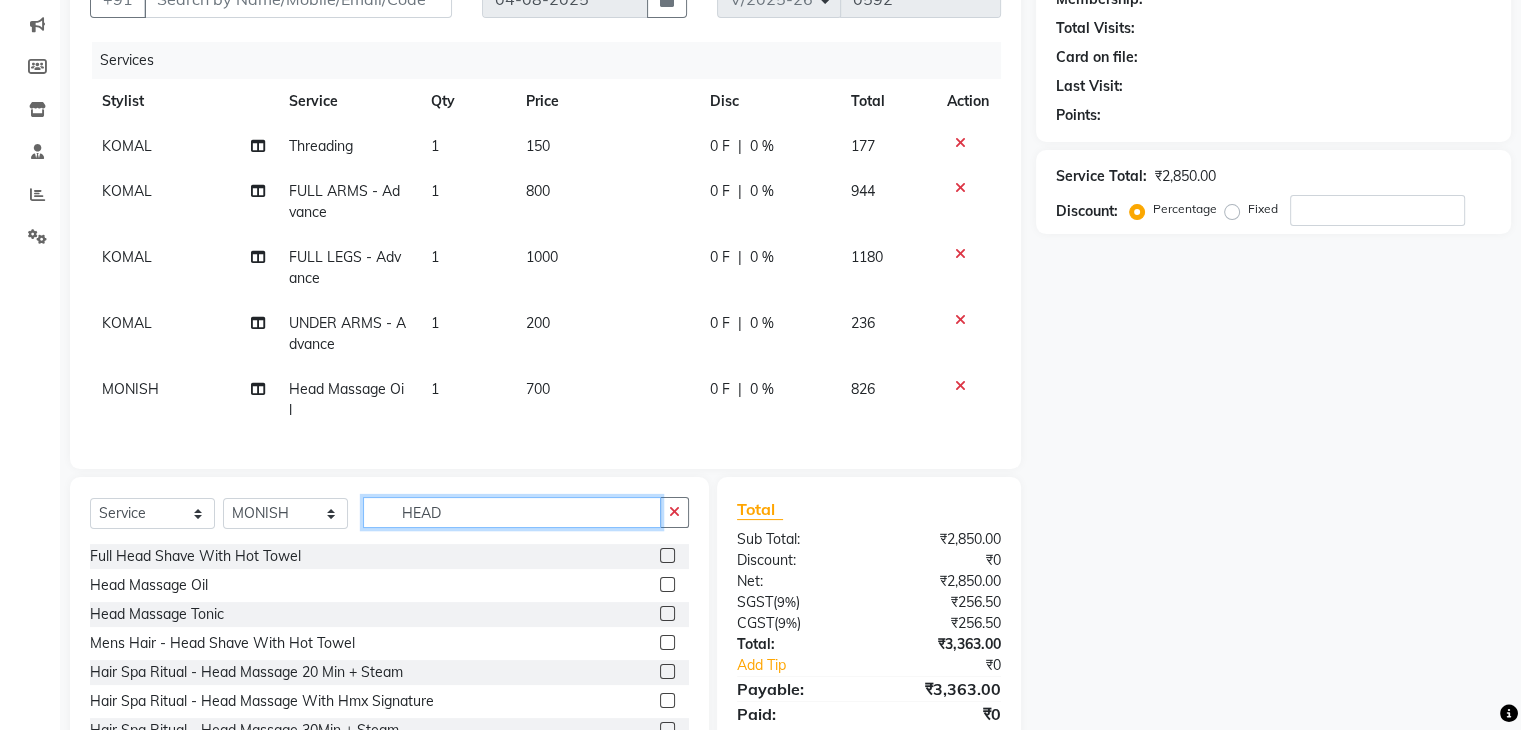 click on "HEAD" 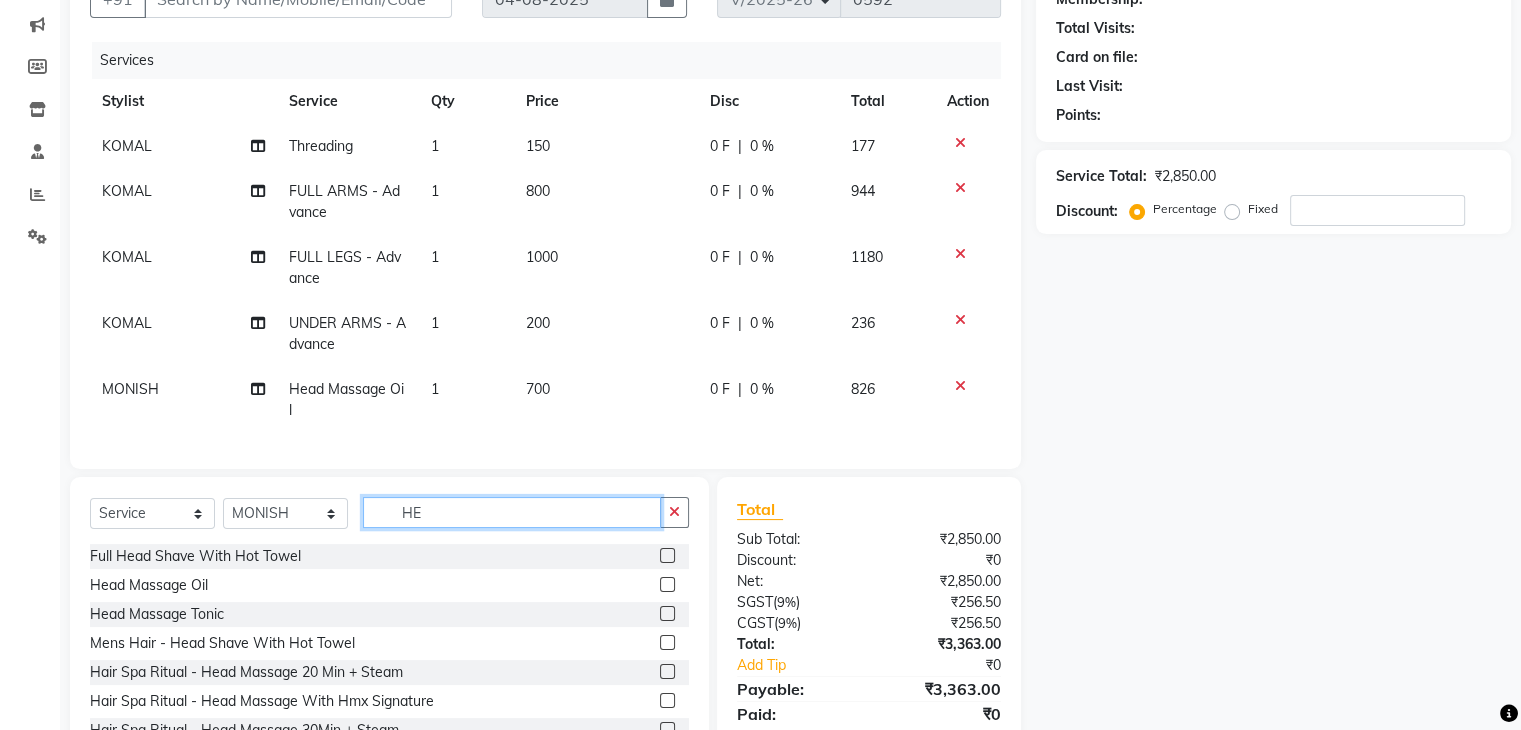 type on "H" 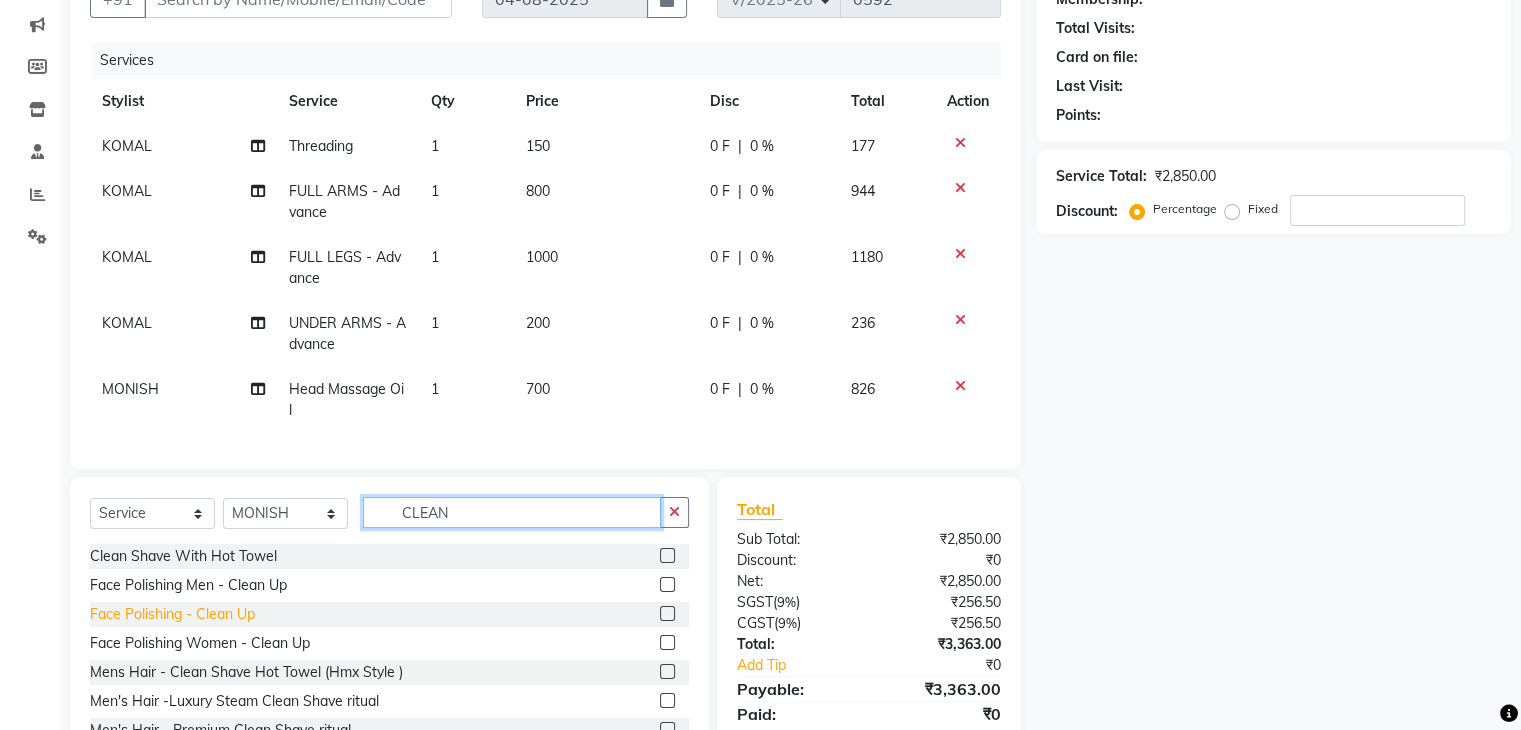 type on "CLEAN" 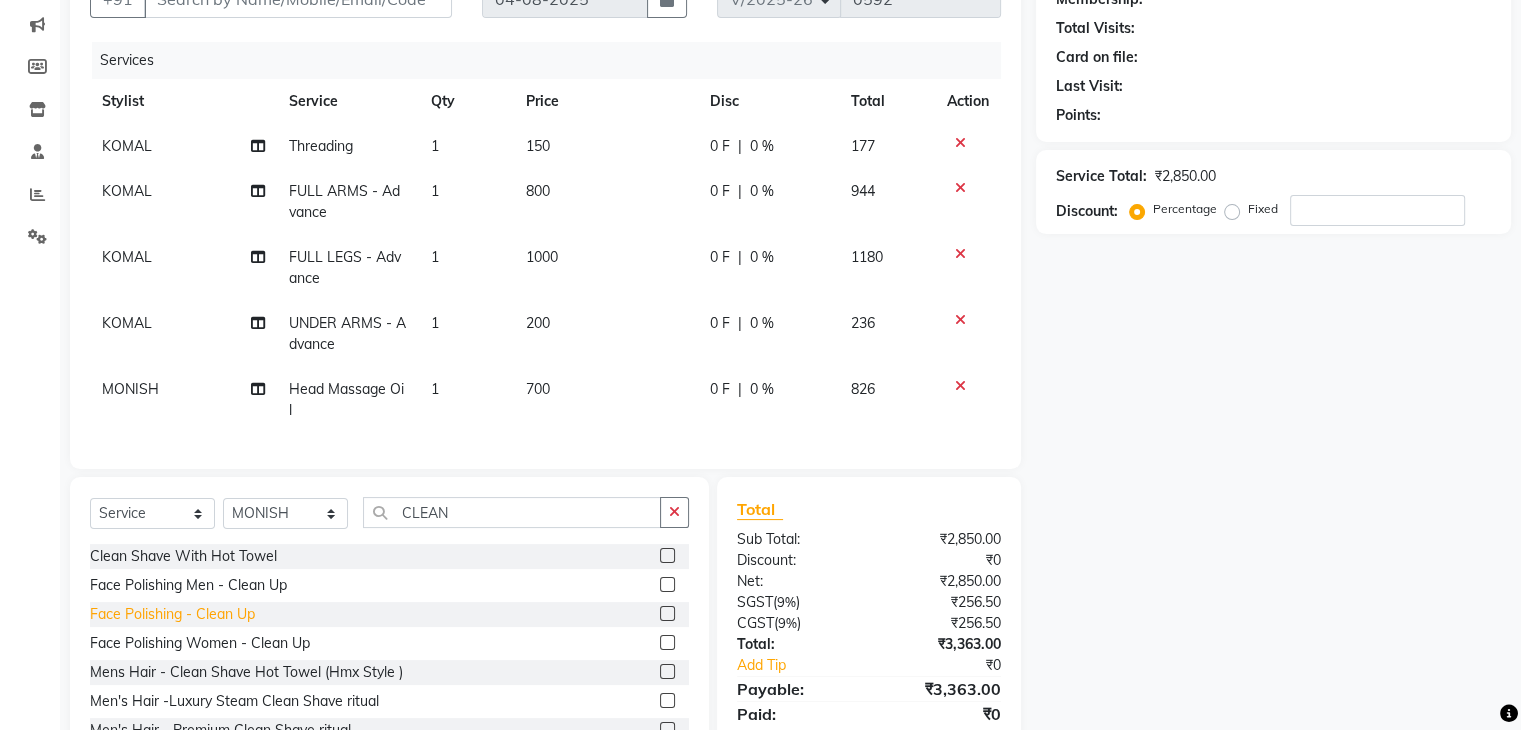 click on "Face Polishing - Clean Up" 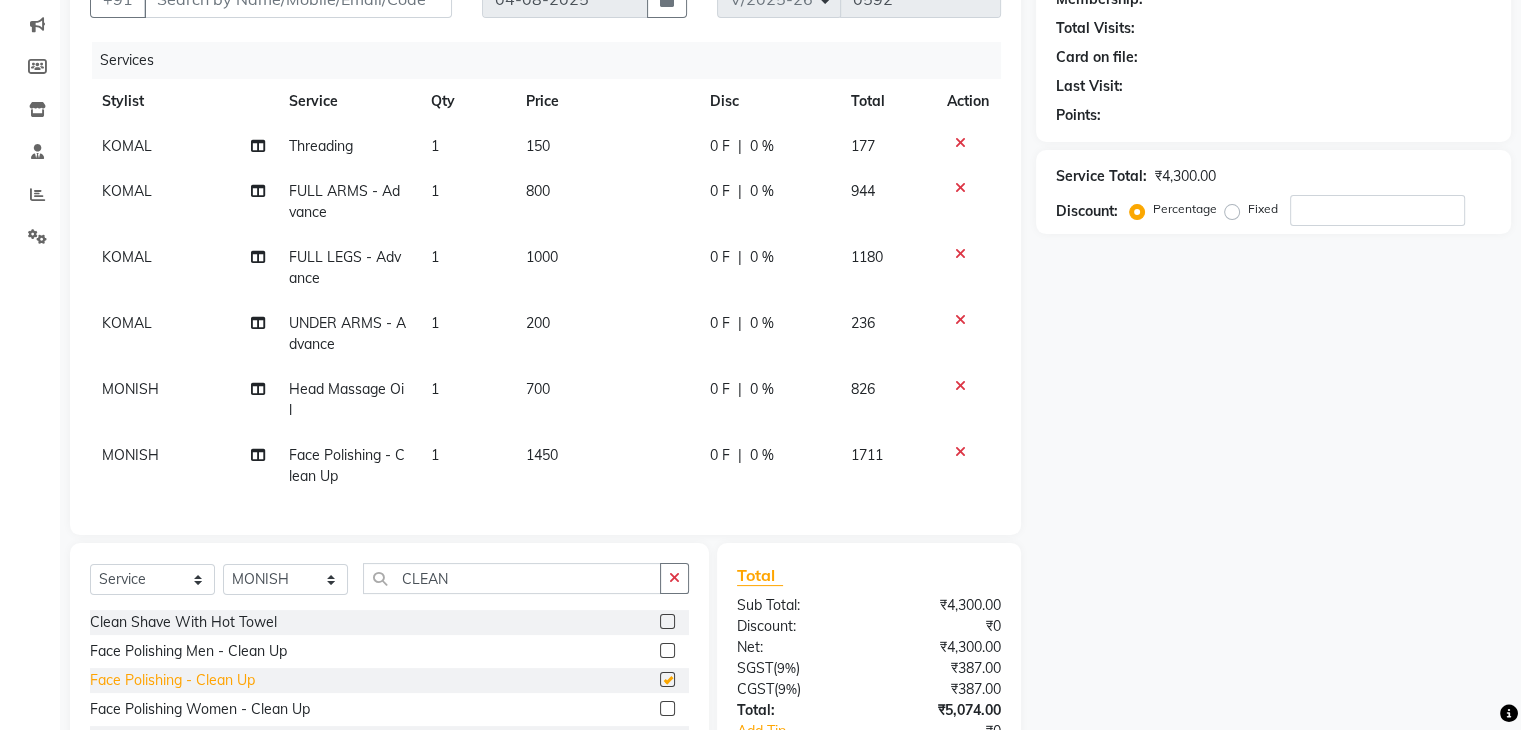 checkbox on "false" 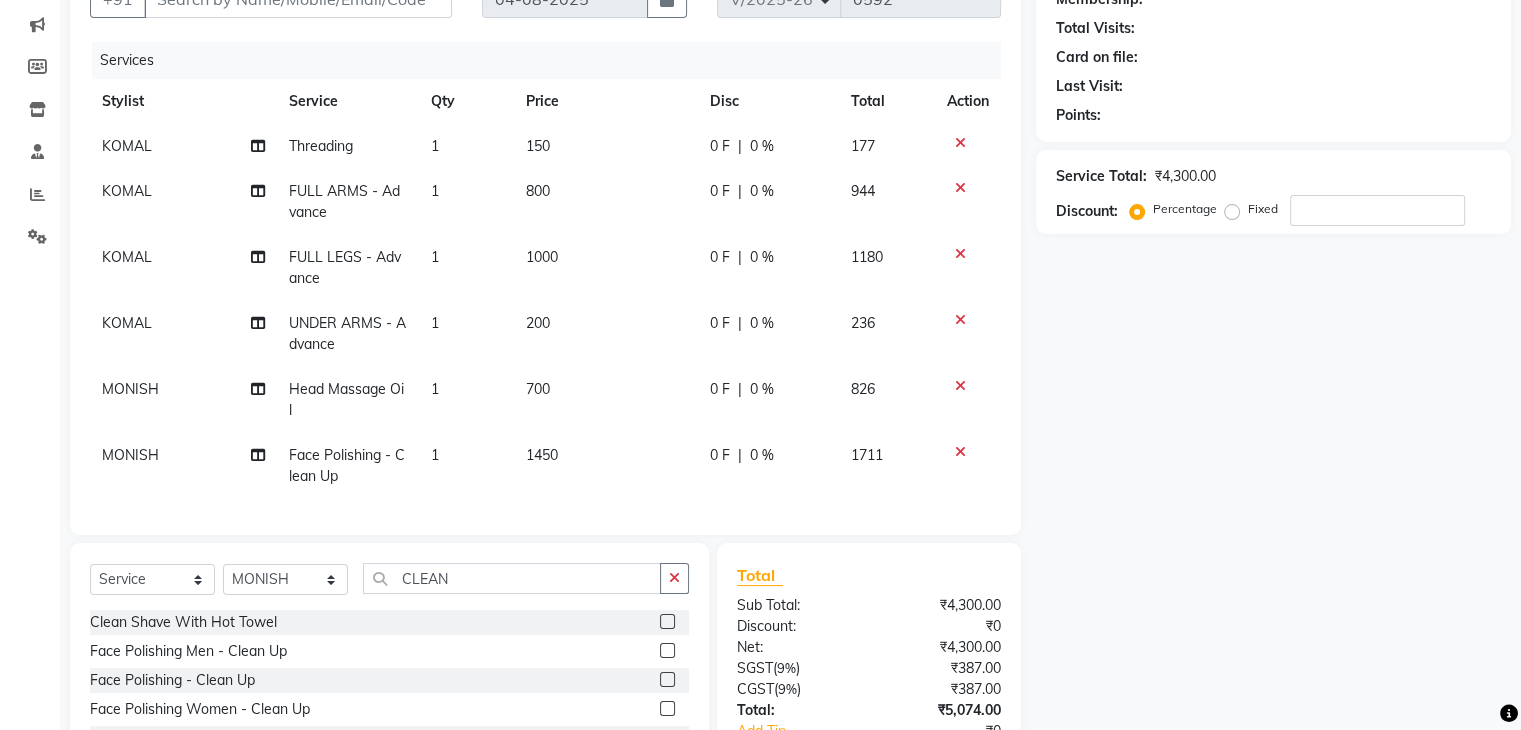 click on "1450" 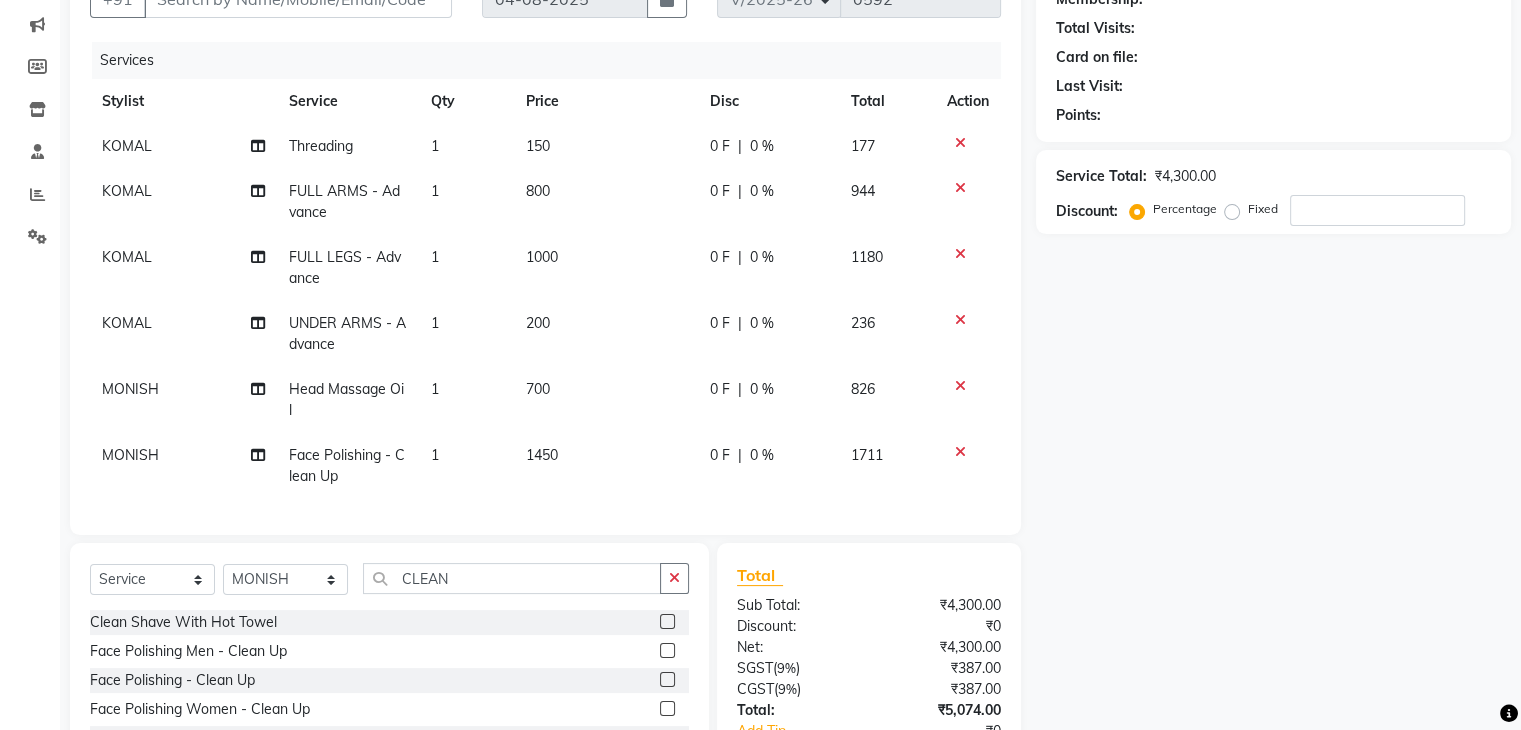 select on "79961" 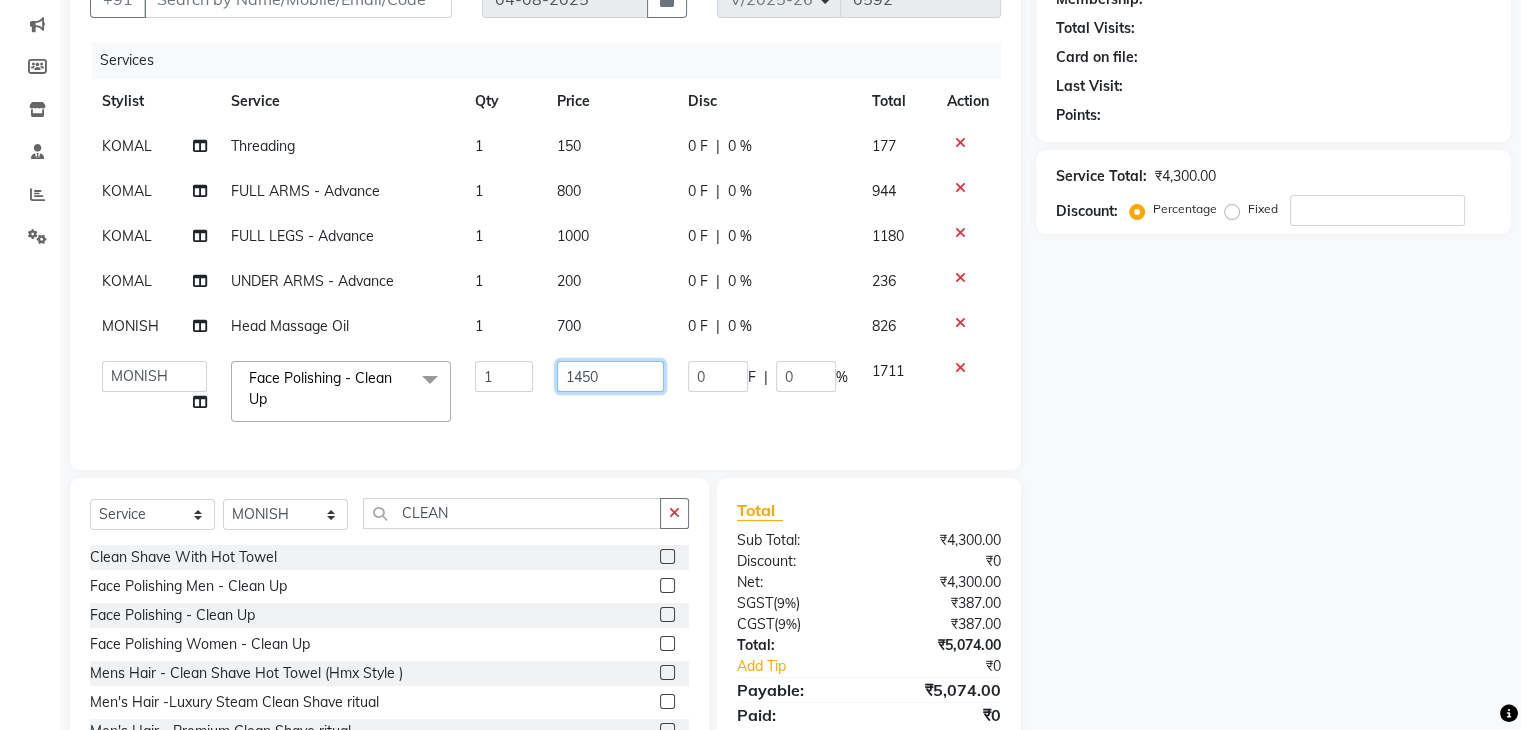 click on "1450" 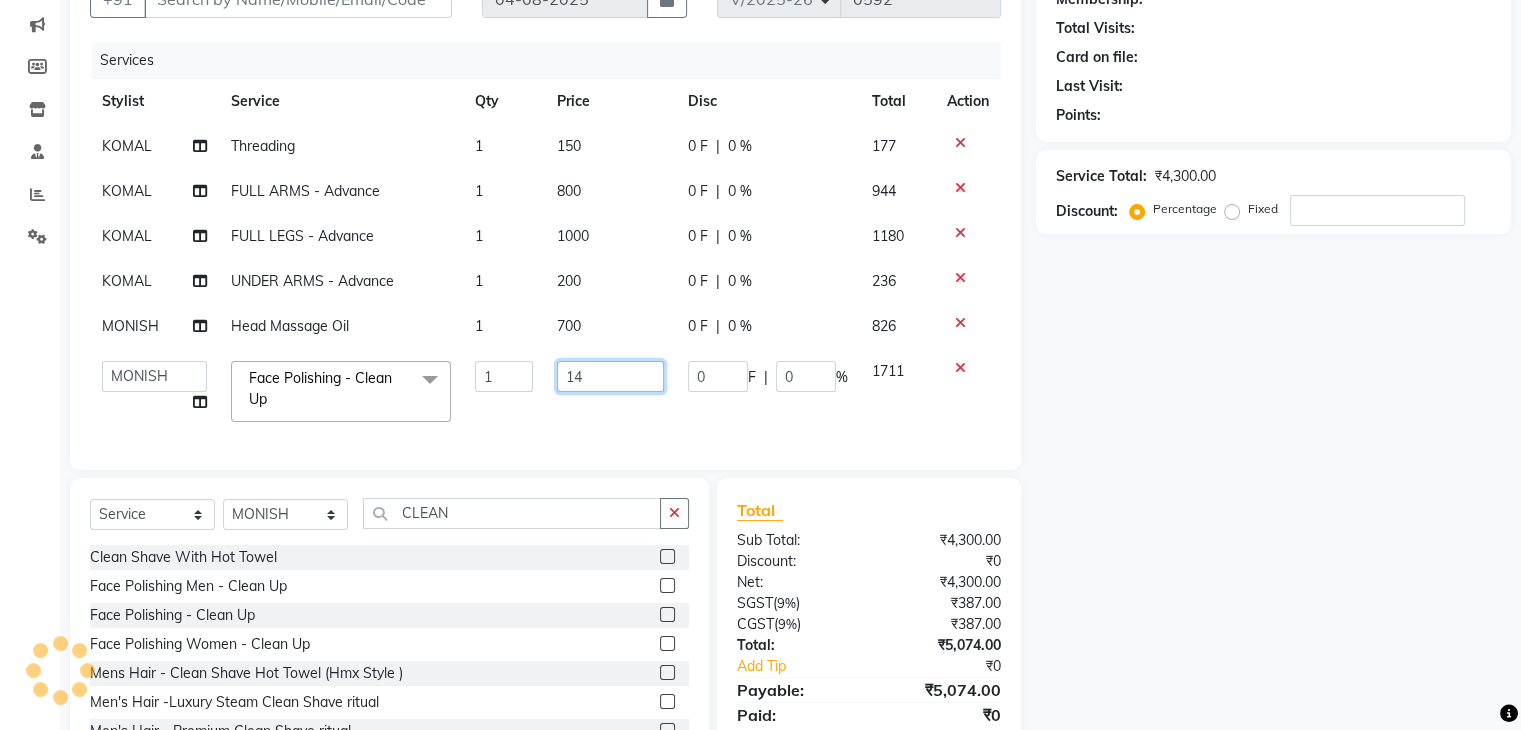 type on "1" 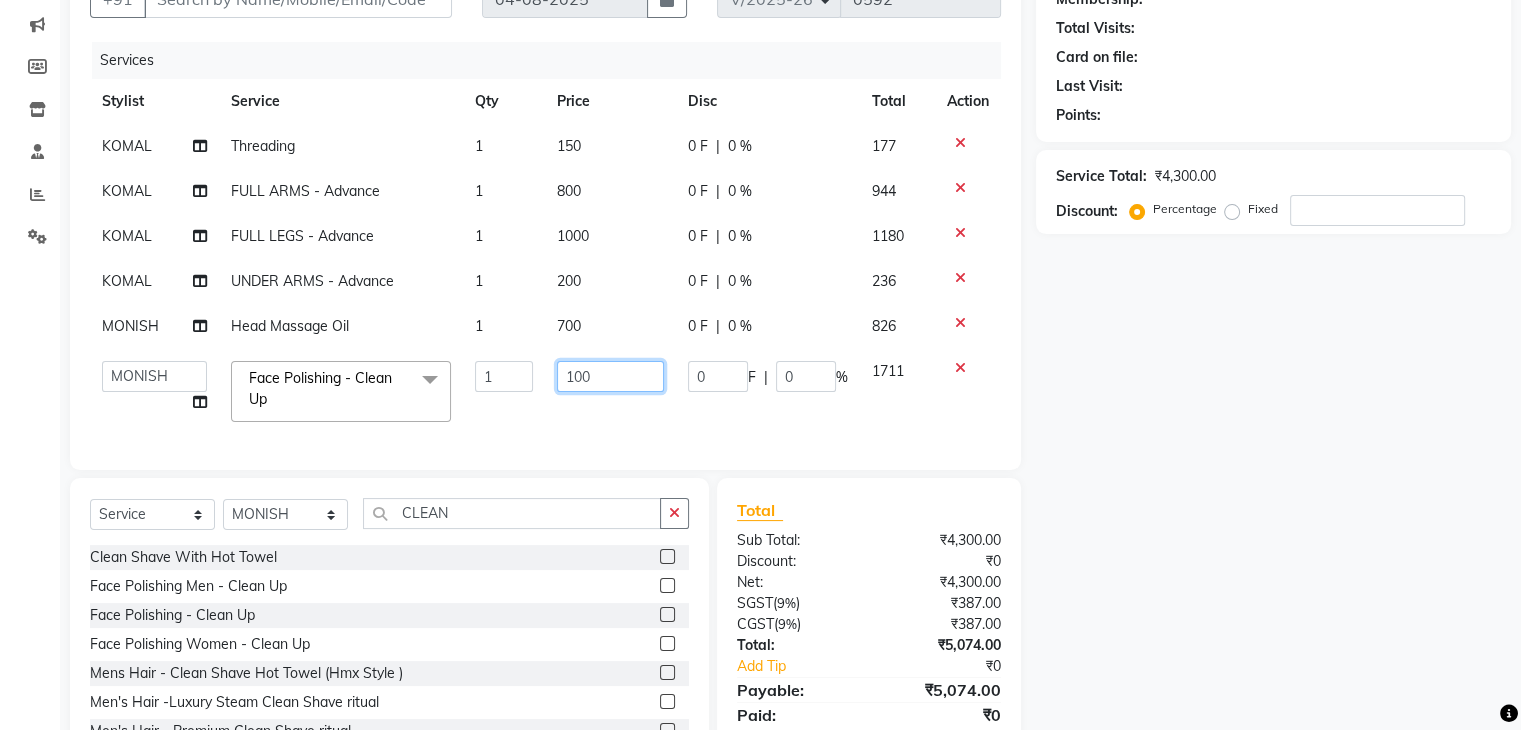 type on "1000" 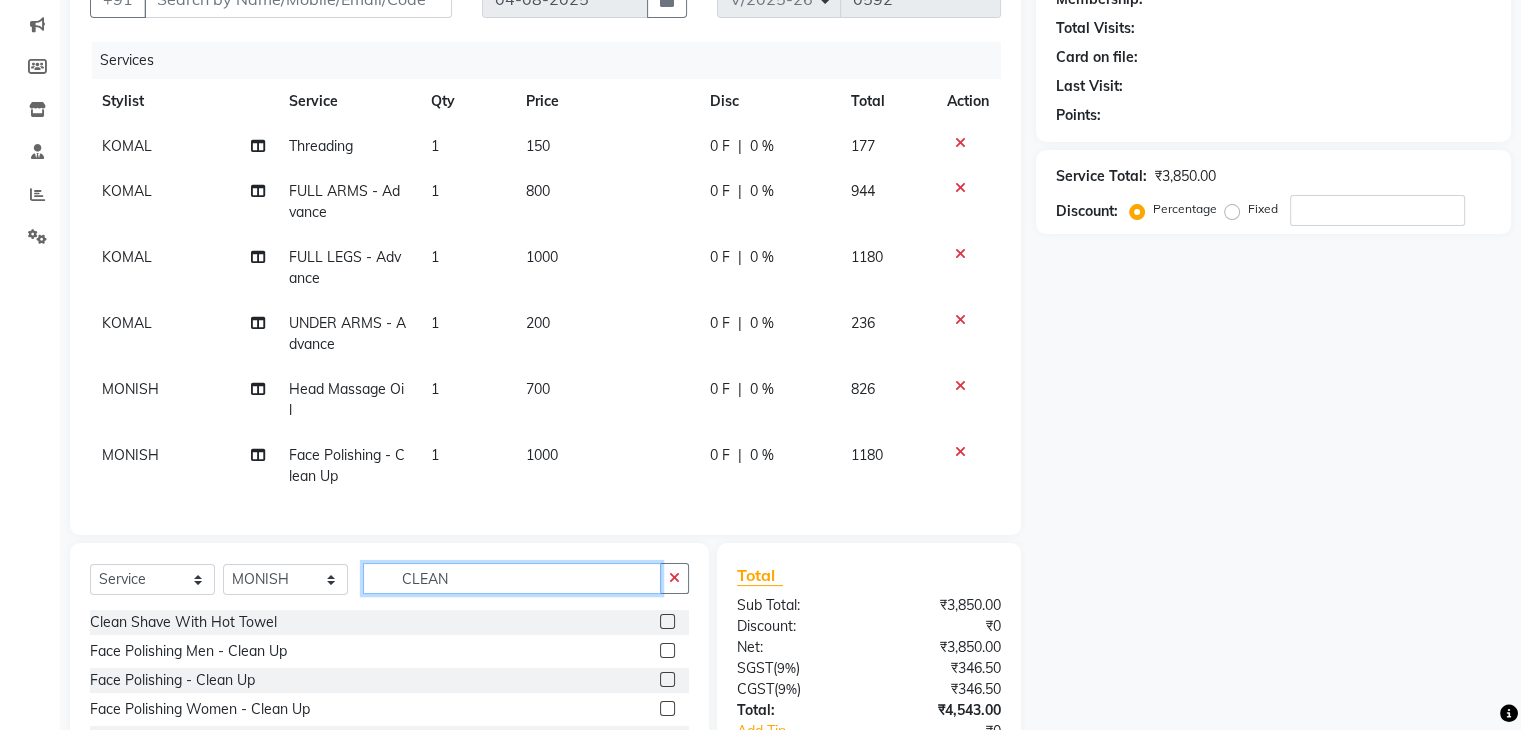 click on "Client +91 Date [DATE] Invoice Number V/2025 V/2025-26 0592 Services Stylist Service Qty Price Disc Total Action KOMAL Threading 1 150 0 F | 0 % 177 KOMAL FULL ARMS  - Advance 1 800 0 F | 0 % 944 KOMAL FULL LEGS - Advance 1 1000 0 F | 0 % 1180 KOMAL UNDER ARMS - Advance 1 200 0 F | 0 % 236 MONISH Head Massage Oil 1 700 0 F | 0 % 826 MONISH Face Polishing - Clean Up 1 1000 0 F | 0 % 1180 KOMAL FULL LEGS - Advance 1 1000 0 F | 0 % 1180 KOMAL UNDER ARMS - Advance 1 200 0 F | 0 % 236 MONISH Head Massage Oil 1 700 0 F | 0 % 826 MONISH Face Polishing - Clean Up 1 1000 0 F | 0 % 1180 Select  Service  Product  Membership  Package Voucher Prepaid Gift Card  Select Stylist ANSHU Front Desk Kaoto KOMAL MAHOSO MONISH NICK RAJA RAJVEER RANGINA SACHIN SAHIL CLEAN Clean Shave With Hot Towel  Face Polishing Men - Clean Up  Face Polishing - Clean Up  Face Polishing Women -  Clean Up  Mens Hair - Clean Shave Hot Towel (Hmx Style )  Men's Hair -Luxury Steam Clean Shave ritual  Men's Hair - Premium Clean Shave ritual  Facials - Cleanup Hmx Style  KANPEKI CLEANUP  CHERLYS CLEANUP  Total Sub Total: ₹3,850.00 Discount: ₹0 Net: ₹3,850.00 SGST  ( 9% ) ₹346.50 CGST  ( 9% ) ₹346.50 Total: ₹4,543.00 Add Tip  :" 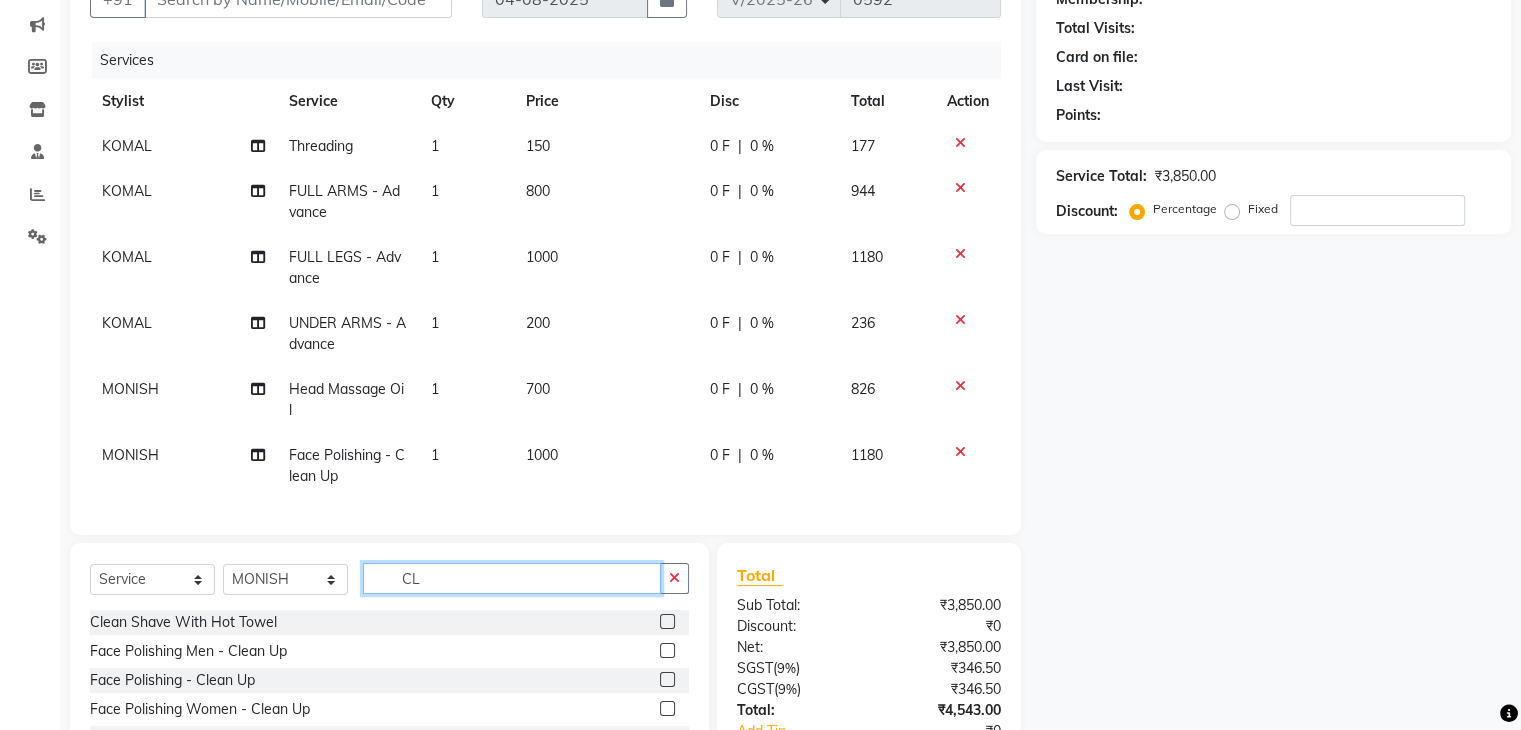 type on "C" 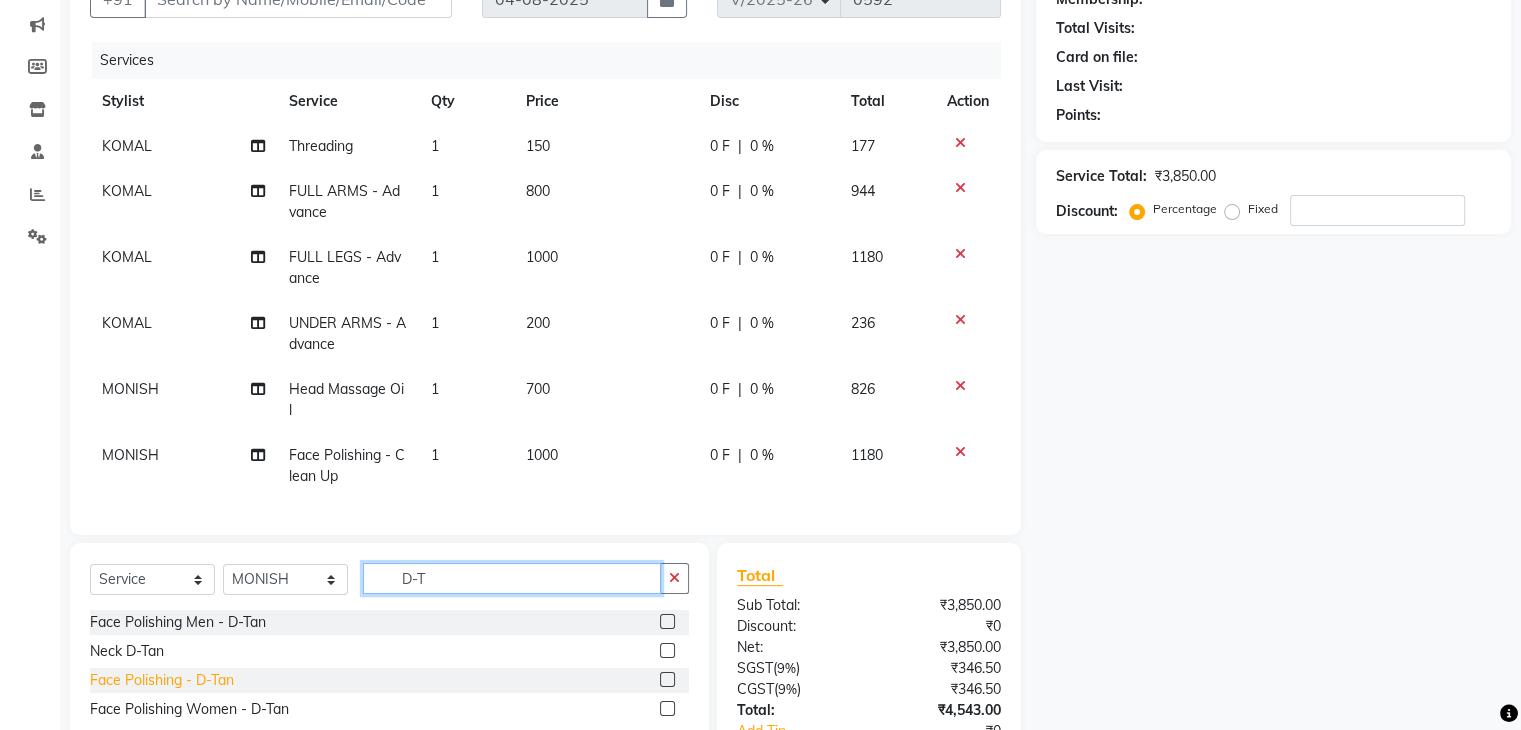 type on "D-T" 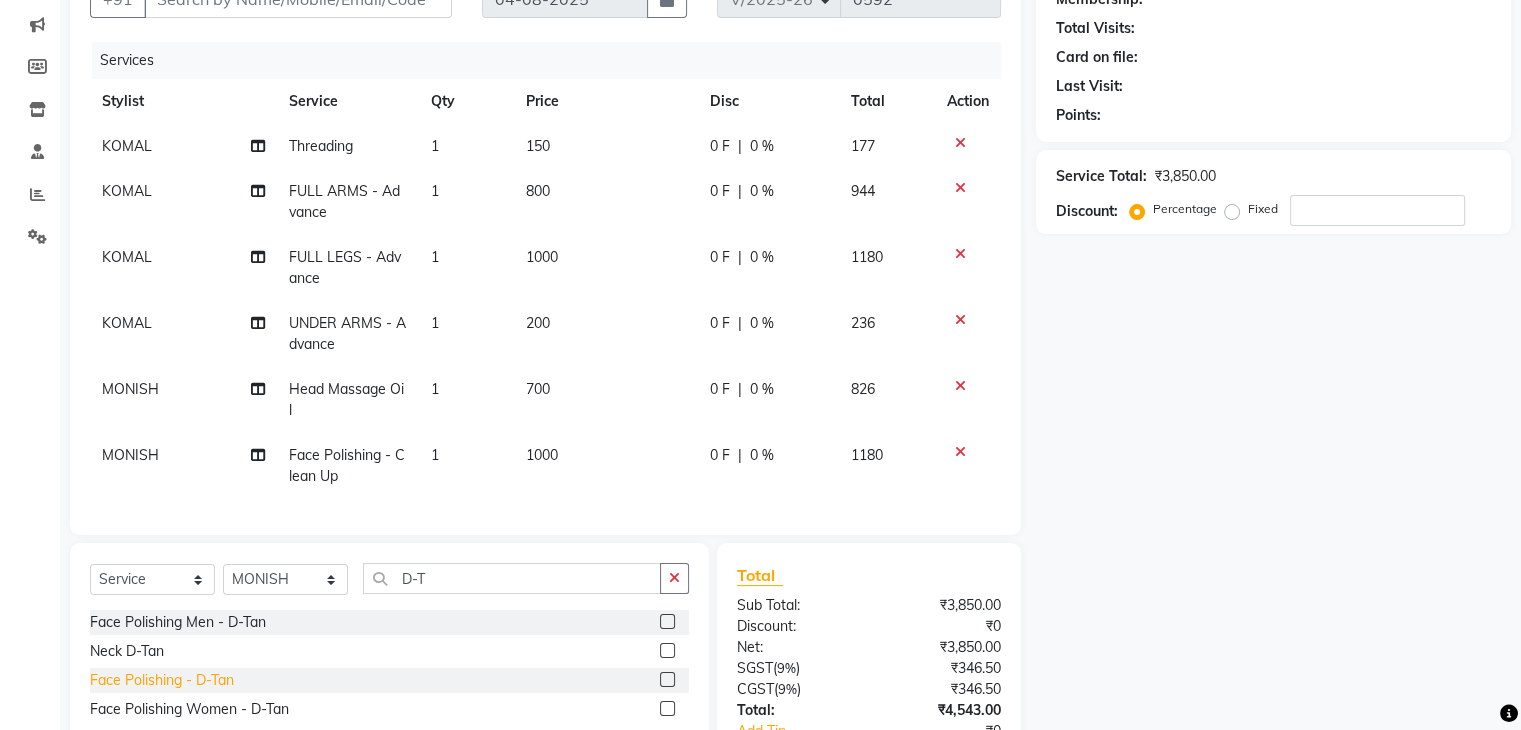 click on "Face Polishing - D-Tan" 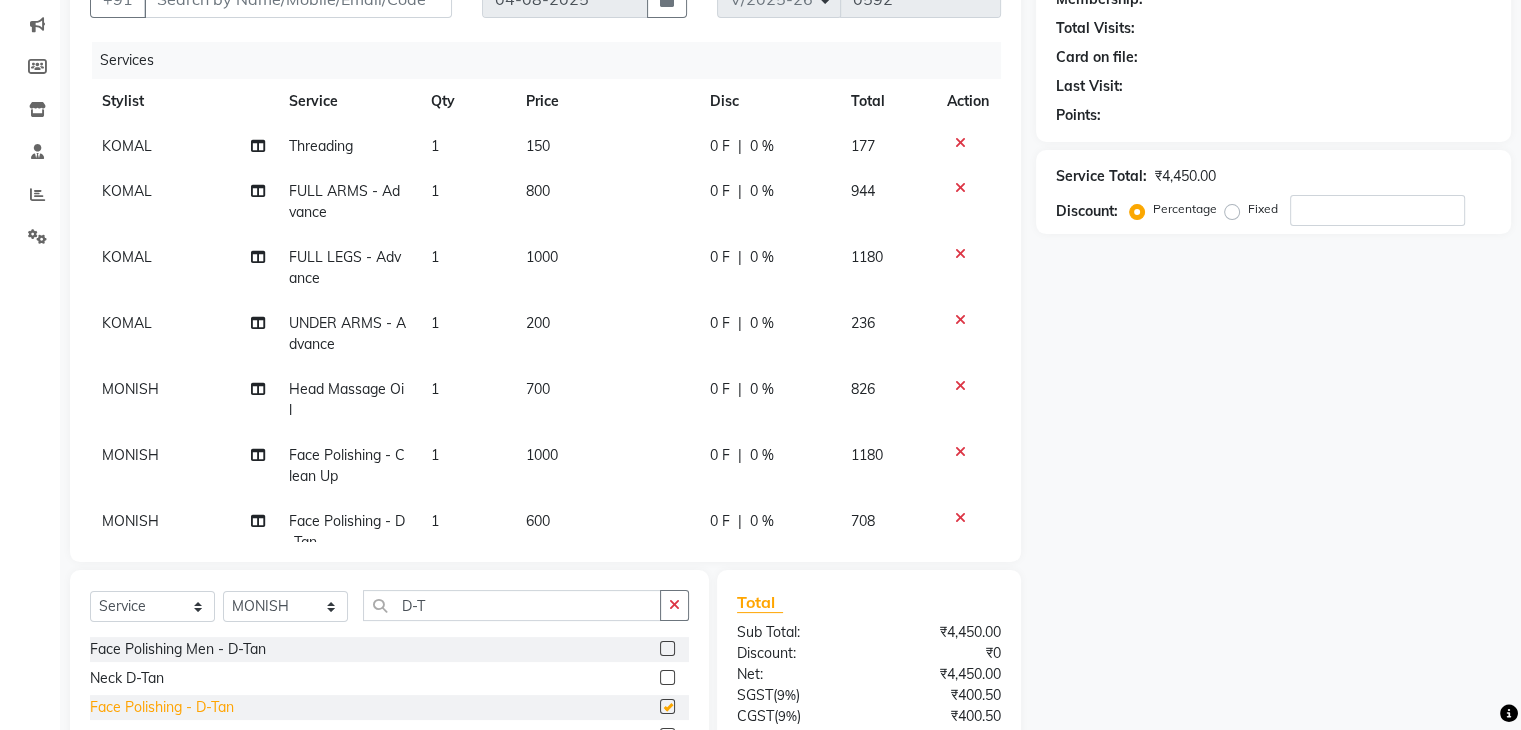 checkbox on "false" 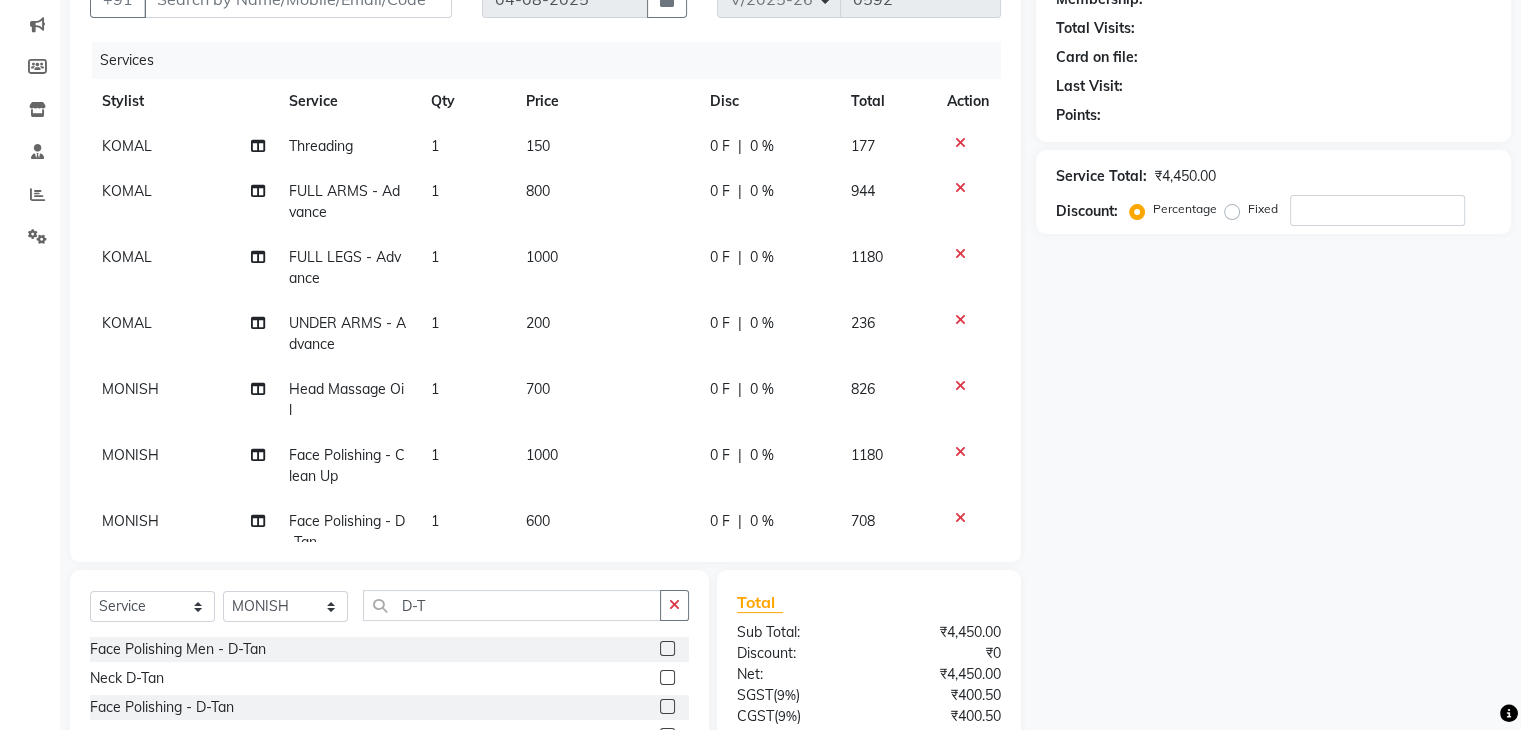 scroll, scrollTop: 54, scrollLeft: 0, axis: vertical 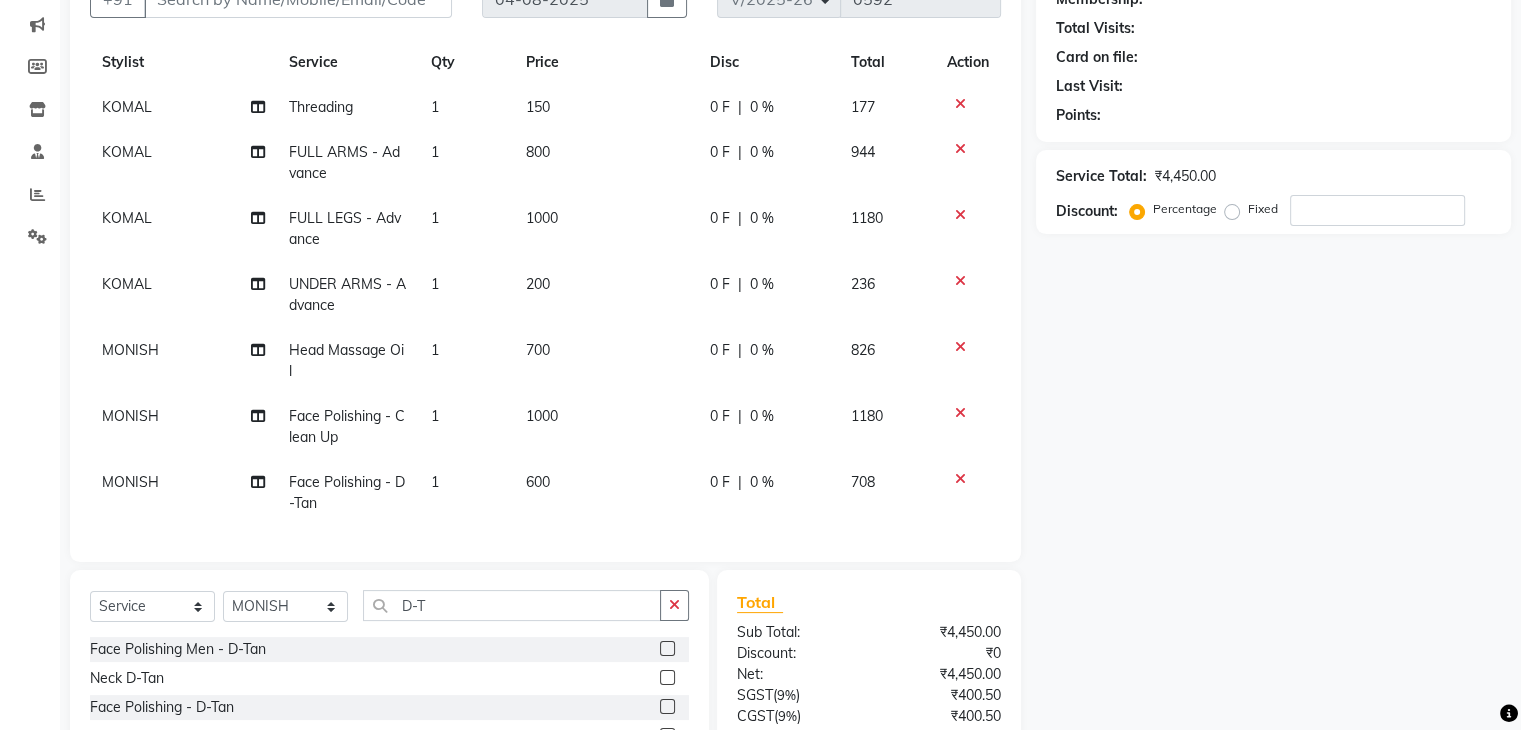 click on "600" 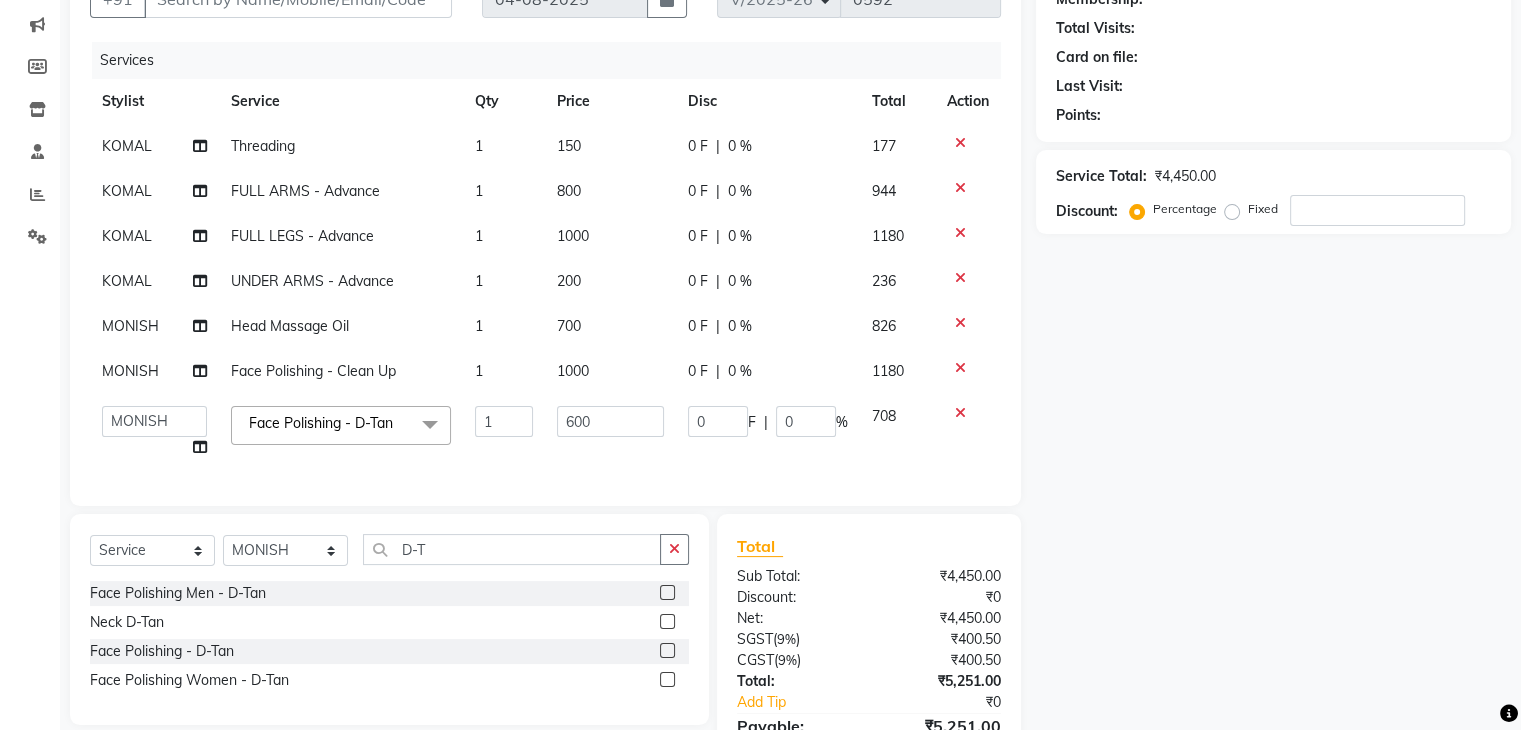 scroll, scrollTop: 0, scrollLeft: 0, axis: both 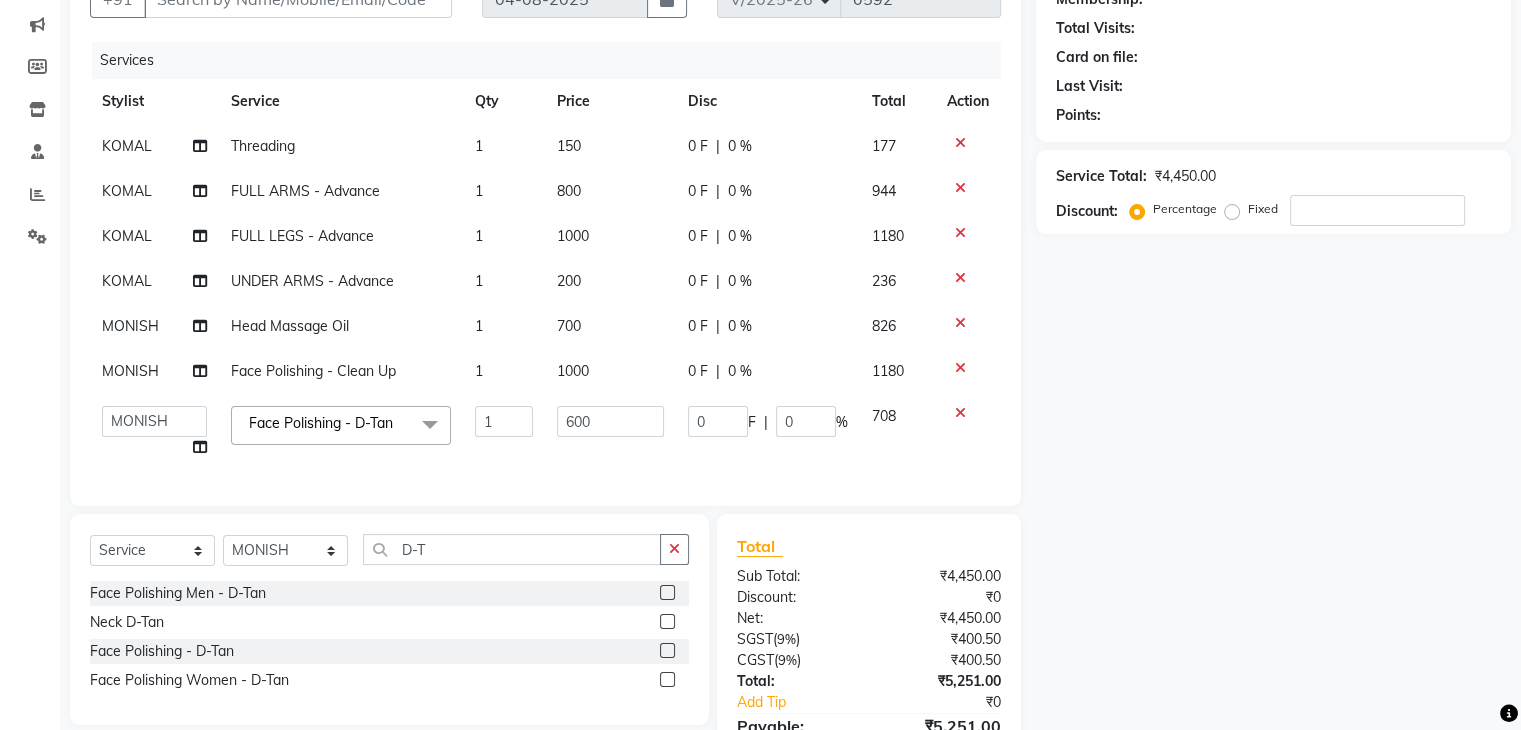 click on "600" 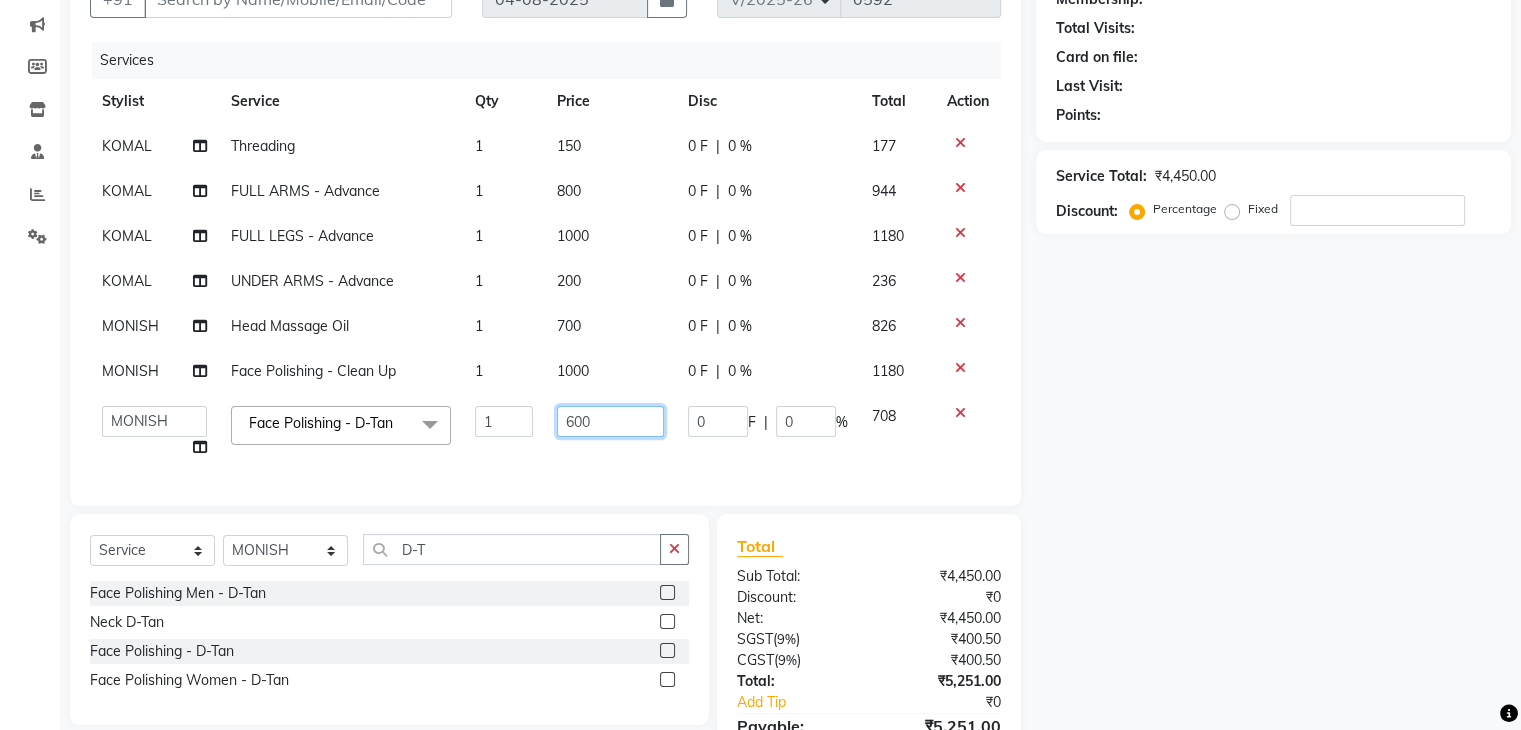 click on "600" 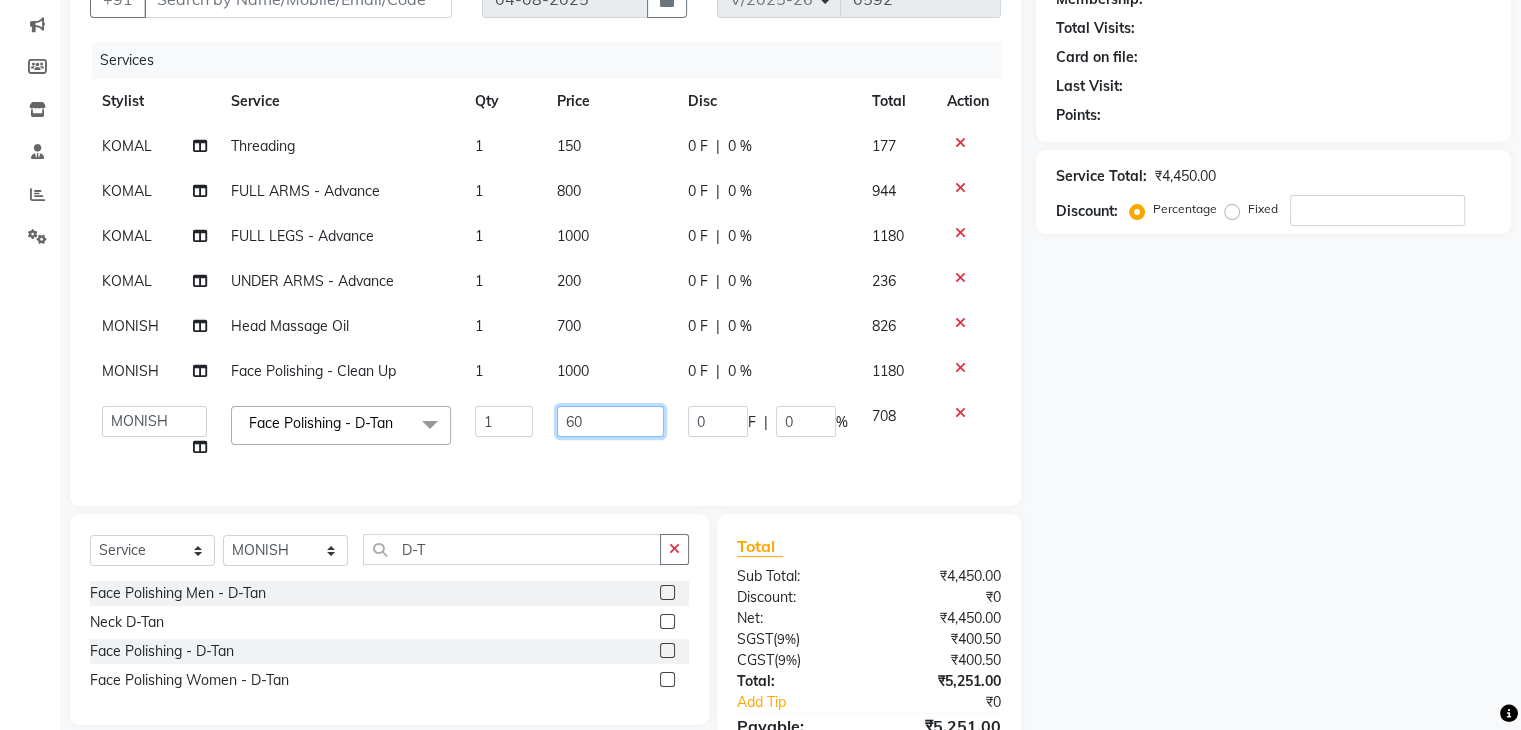 type on "6" 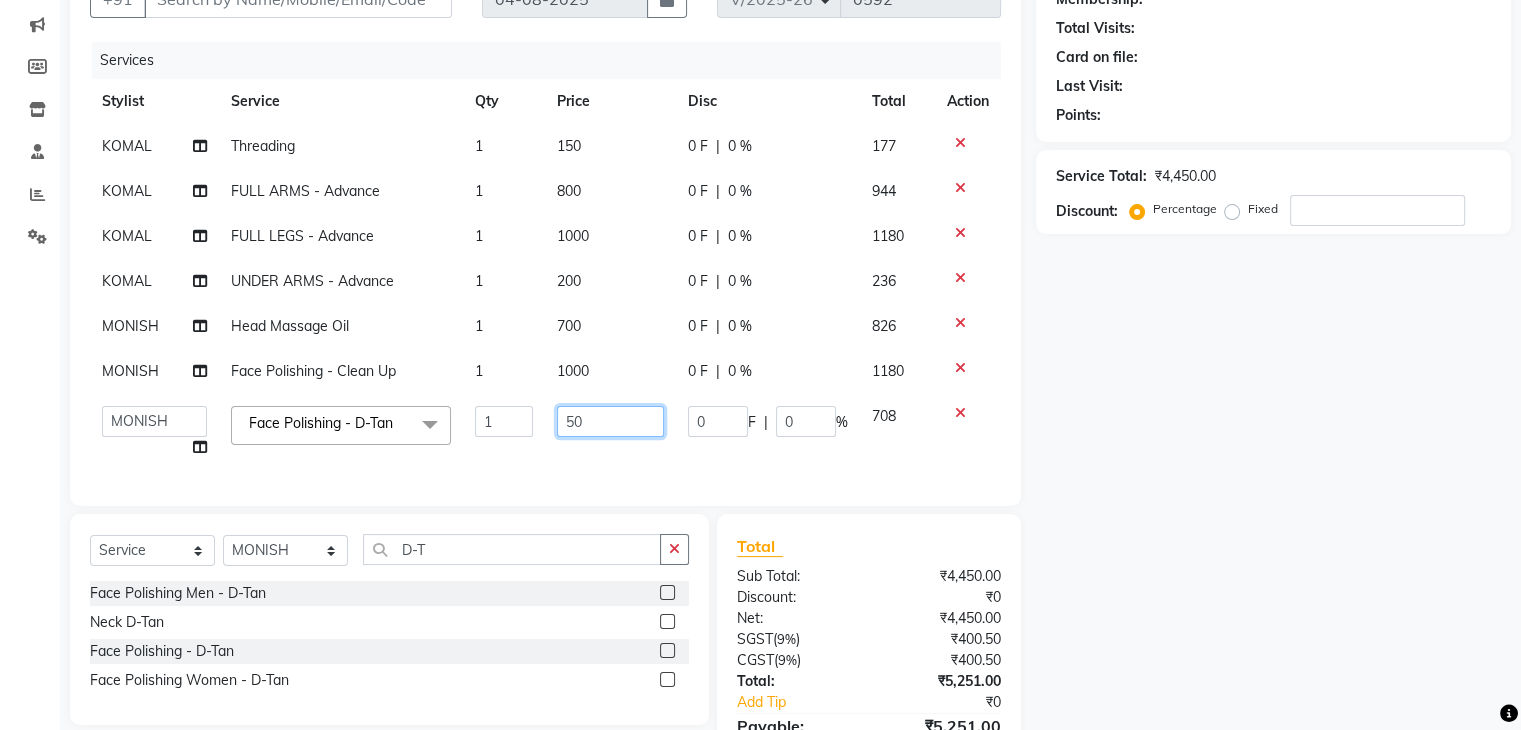 type on "500" 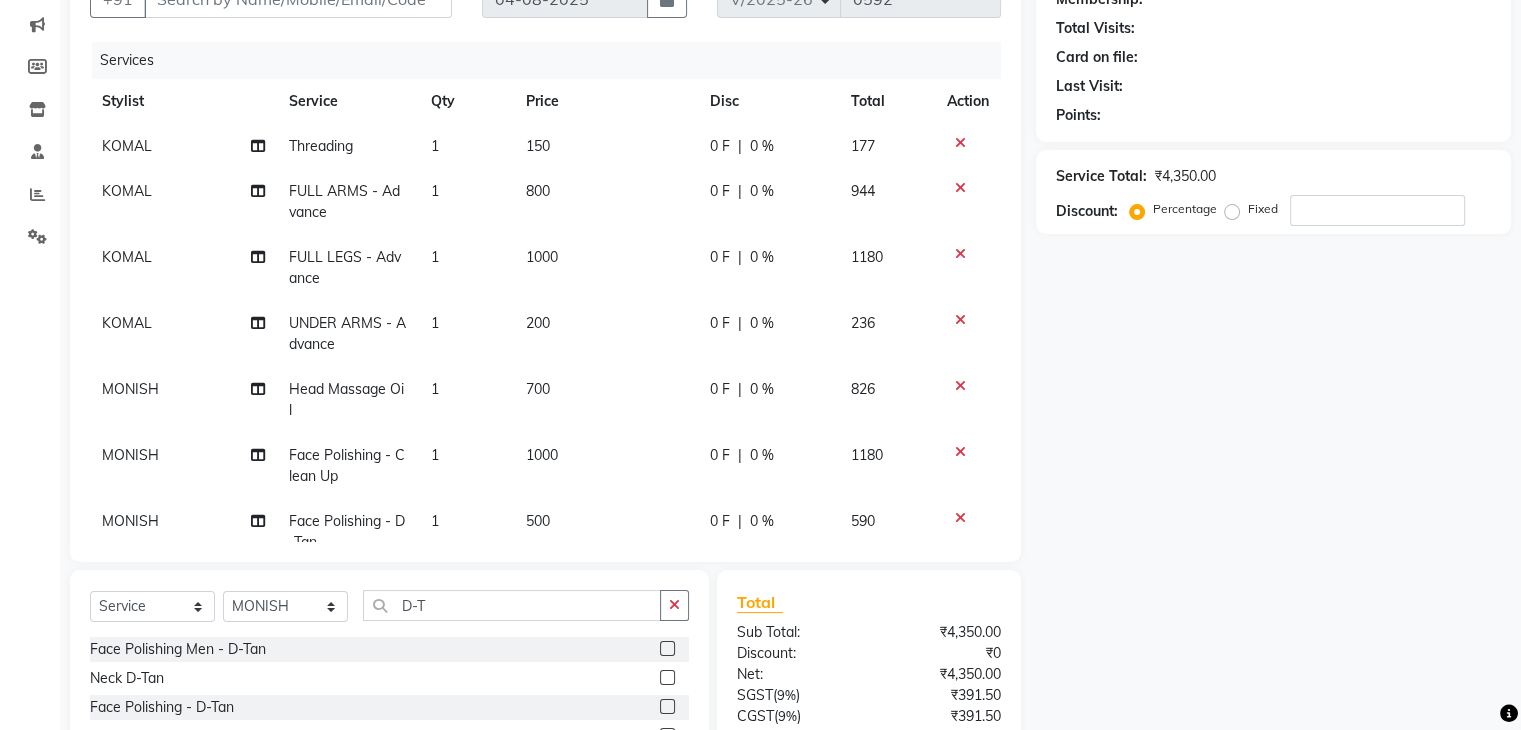click on "KOMAL Threading 1 150 0 F | 0 % 177 KOMAL FULL ARMS  - Advance 1 800 0 F | 0 % 944 KOMAL FULL LEGS - Advance 1 1000 0 F | 0 % 1180 KOMAL UNDER ARMS - Advance 1 200 0 F | 0 % 236 MONISH Head Massage Oil 1 700 0 F | 0 % 826 MONISH Face Polishing - Clean Up 1 1000 0 F | 0 % 1180 MONISH Face Polishing - D-Tan 1 500 0 F | 0 % 590" 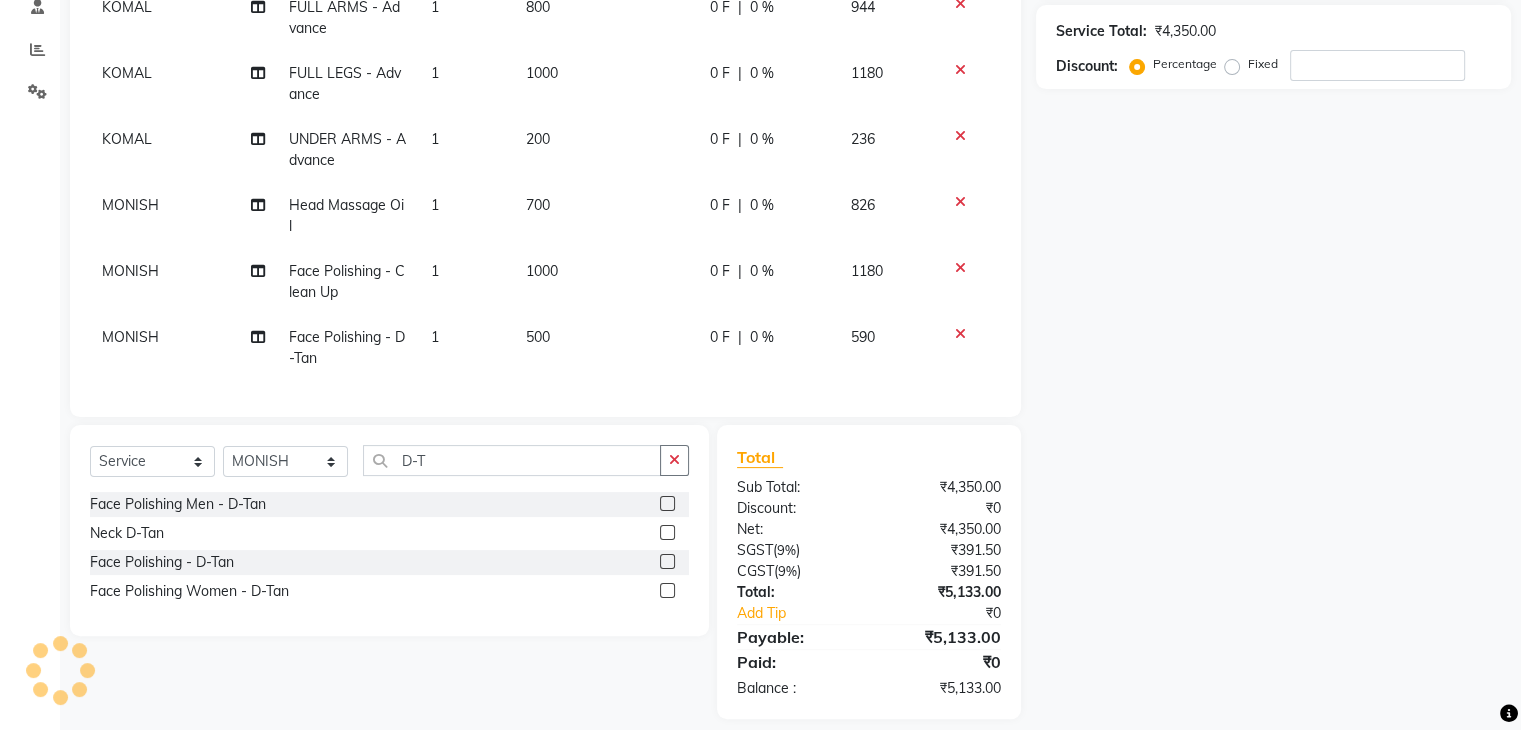 scroll, scrollTop: 371, scrollLeft: 0, axis: vertical 